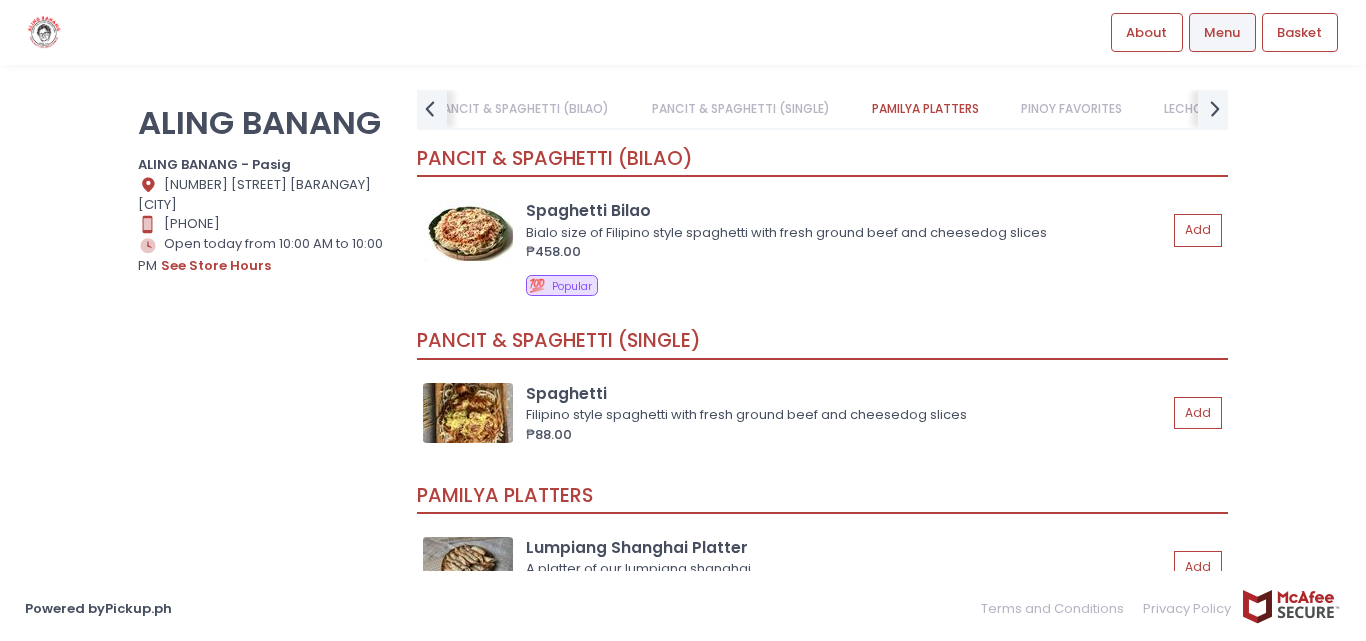 scroll, scrollTop: 0, scrollLeft: 0, axis: both 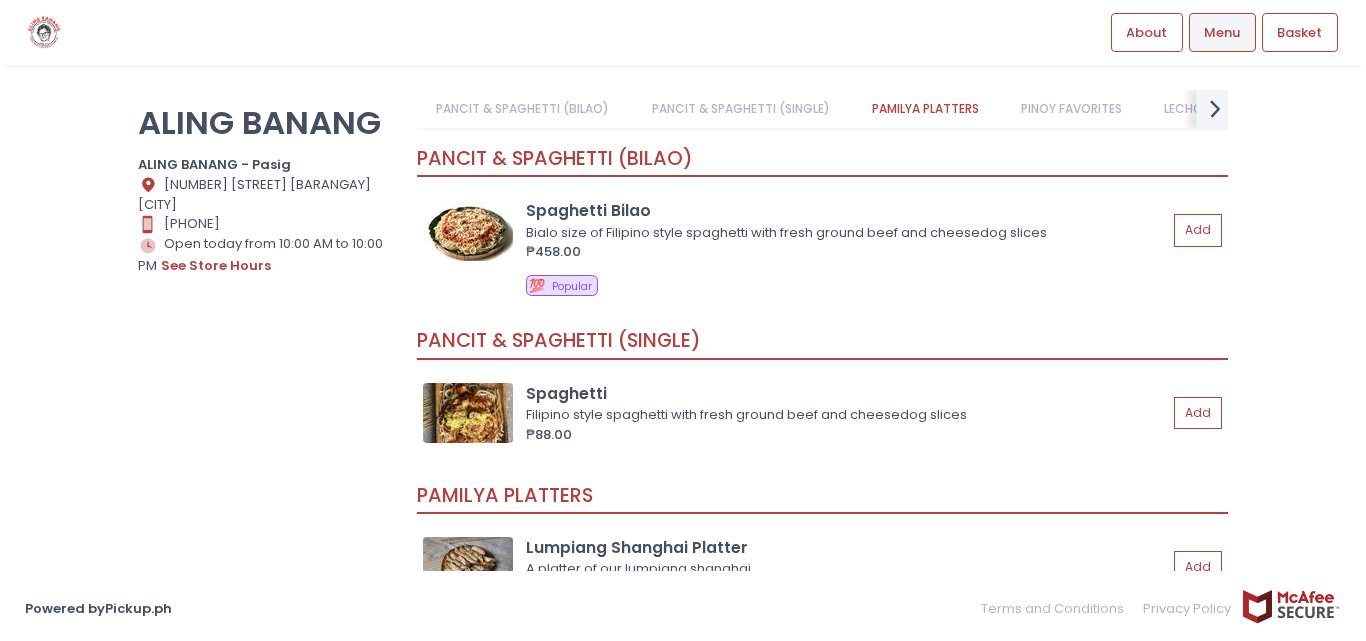 click on "next Created with Sketch." 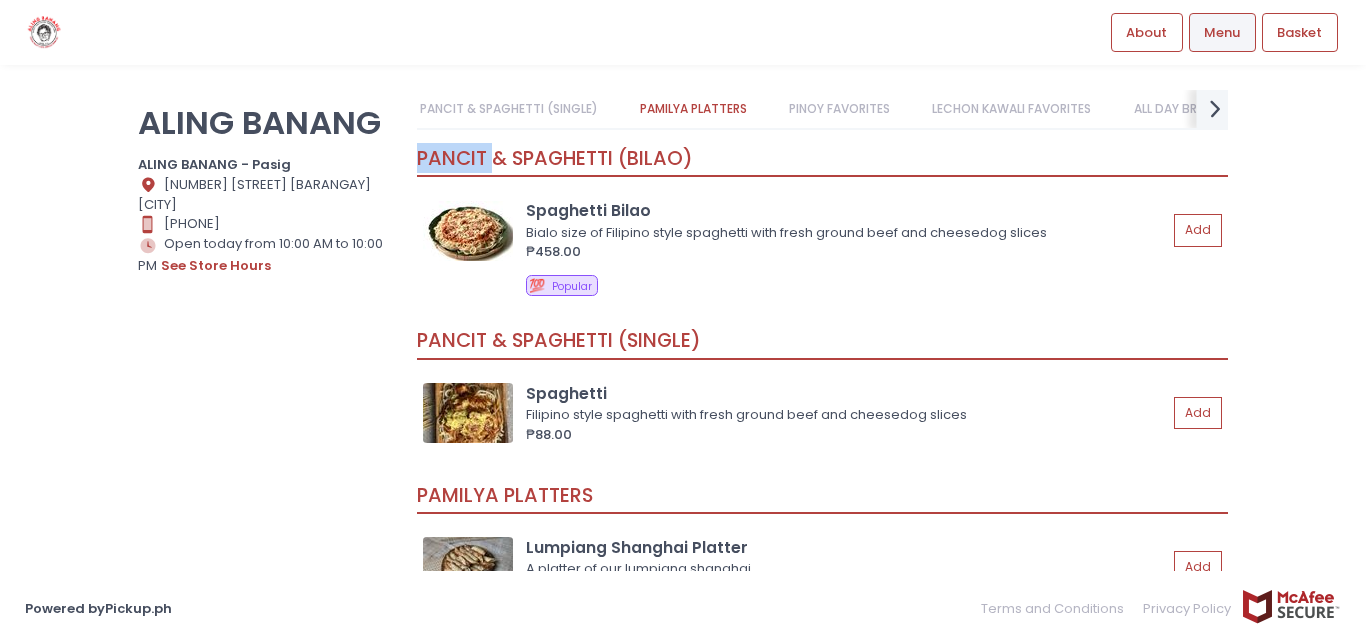 click on "next Created with Sketch." 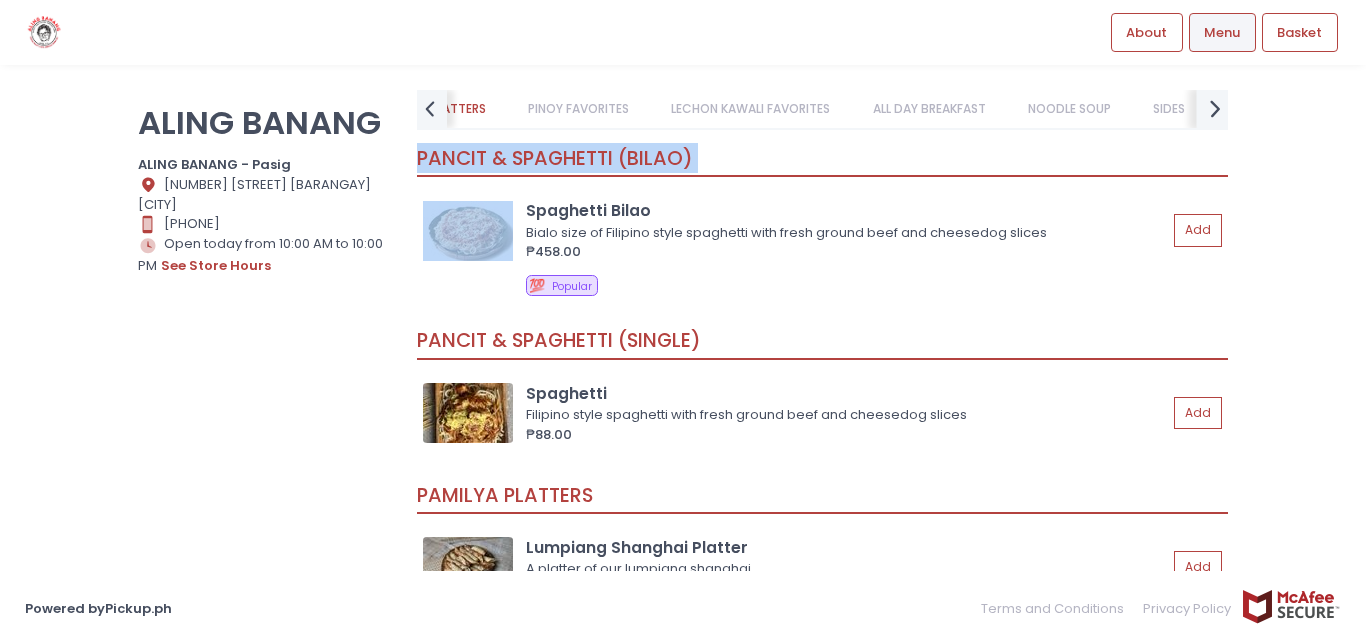 click on "next Created with Sketch." 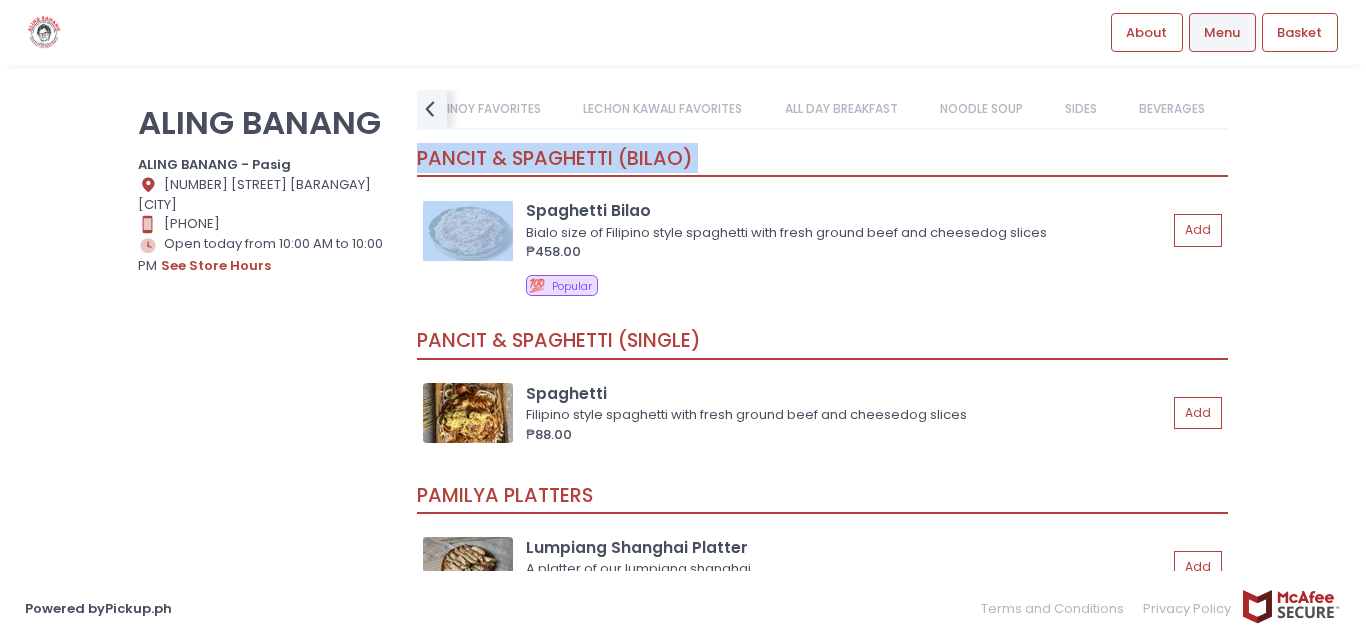 scroll, scrollTop: 0, scrollLeft: 615, axis: horizontal 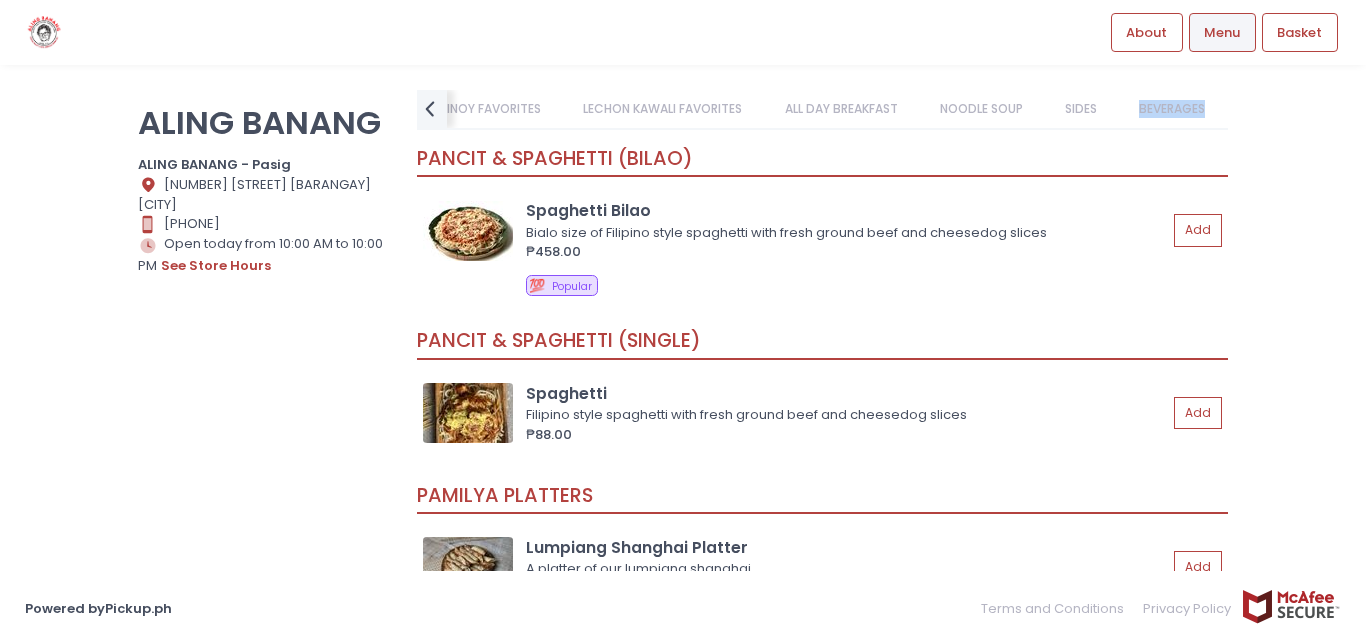 click on "BEVERAGES" at bounding box center (1172, 109) 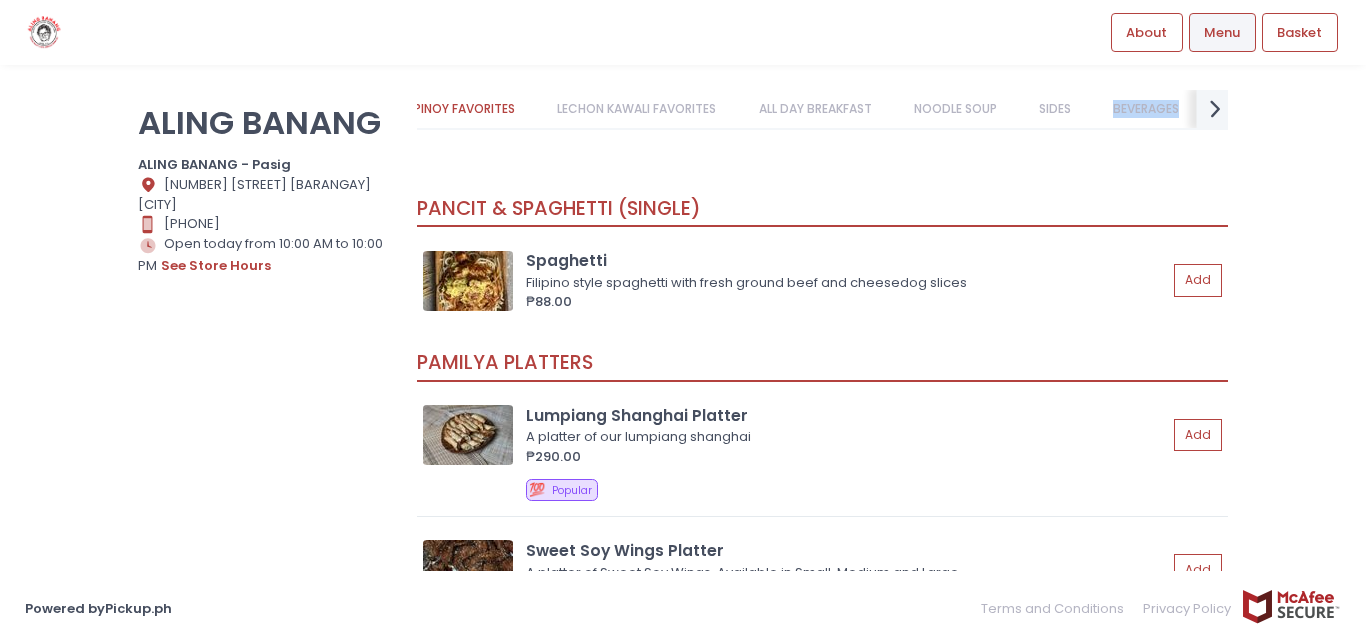 scroll, scrollTop: 990, scrollLeft: 0, axis: vertical 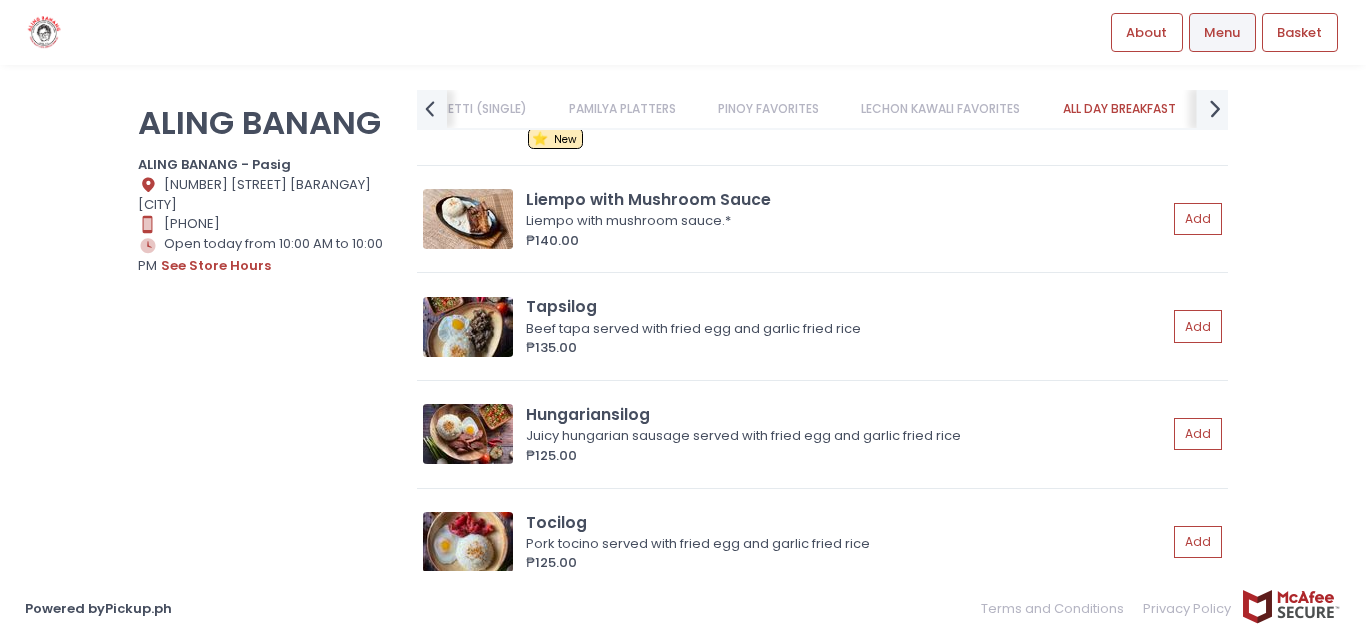 click on "next Created with Sketch." 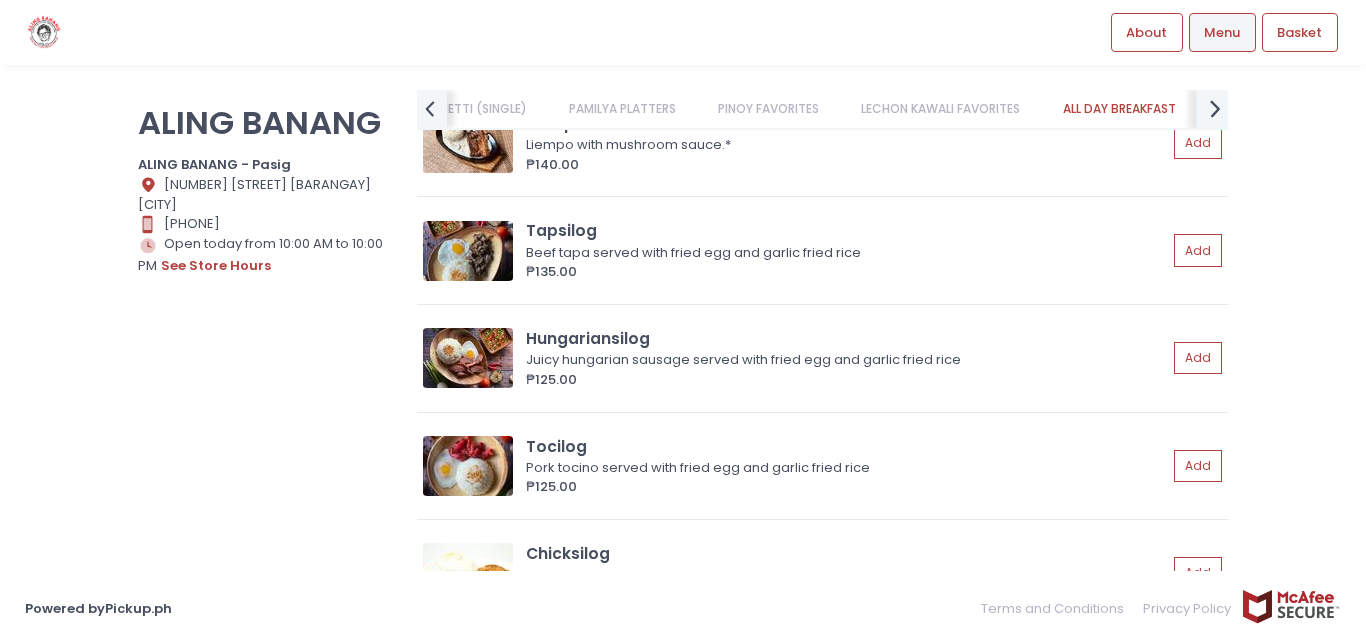 scroll, scrollTop: 2436, scrollLeft: 0, axis: vertical 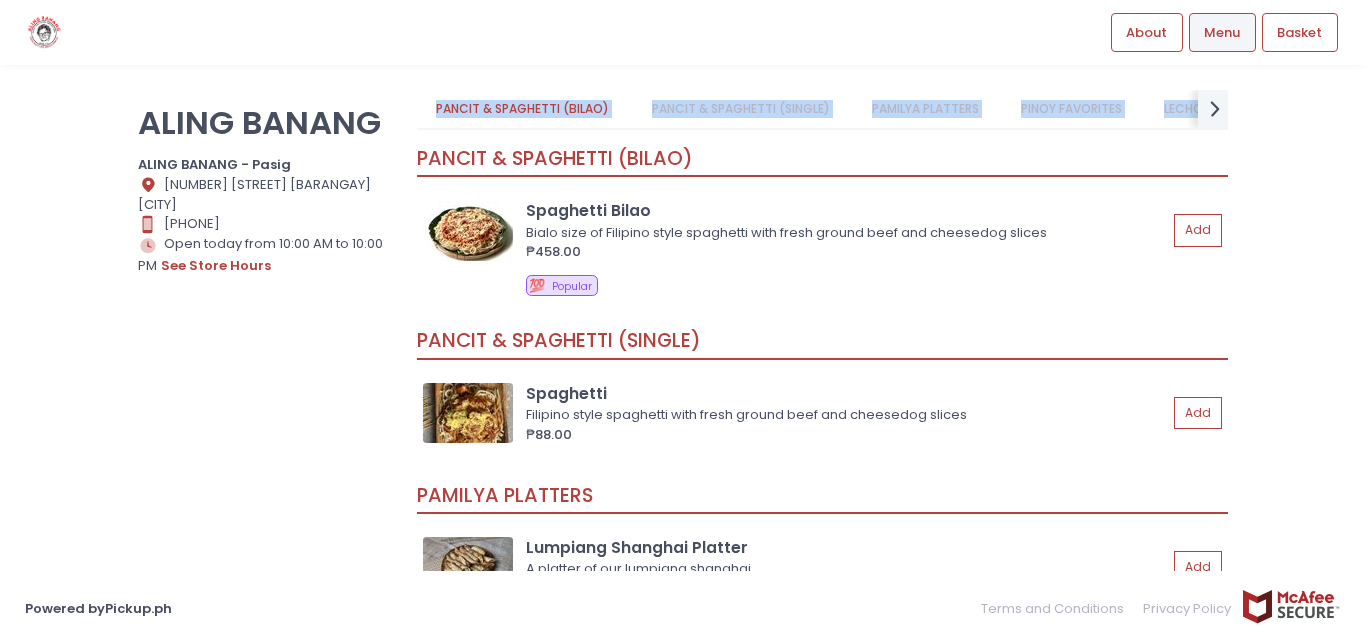 drag, startPoint x: 424, startPoint y: 103, endPoint x: 422, endPoint y: 156, distance: 53.037724 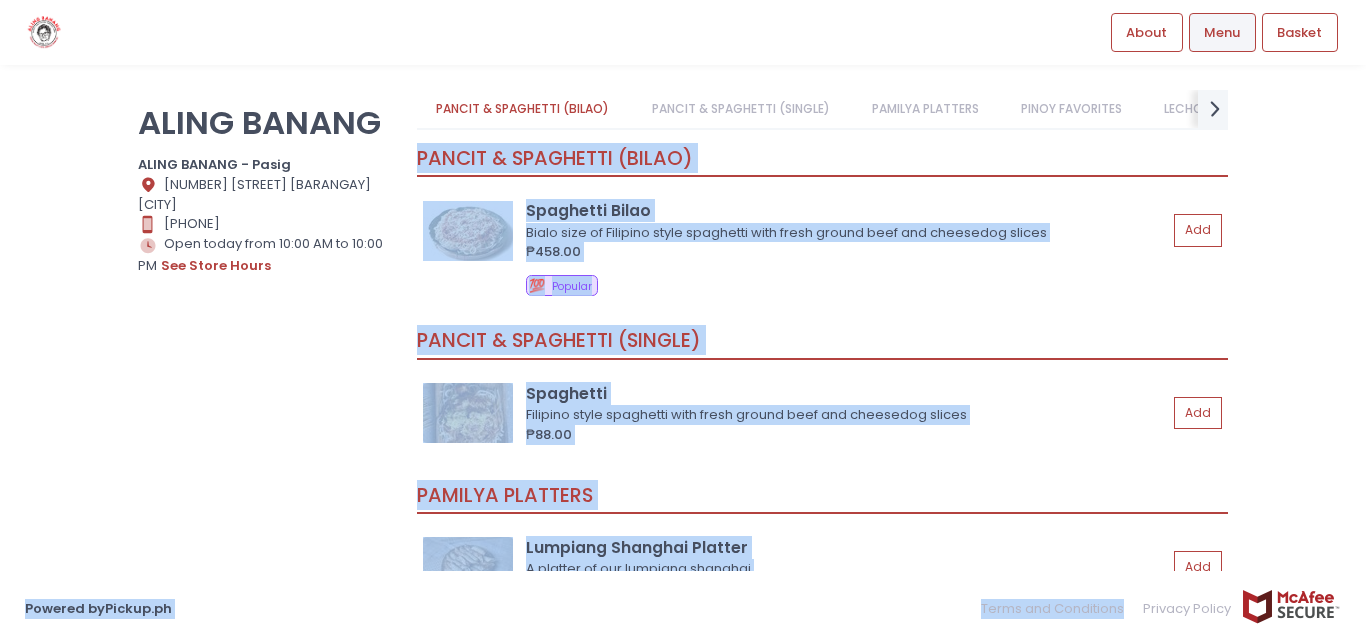 drag, startPoint x: 408, startPoint y: 156, endPoint x: 1069, endPoint y: 641, distance: 819.8451 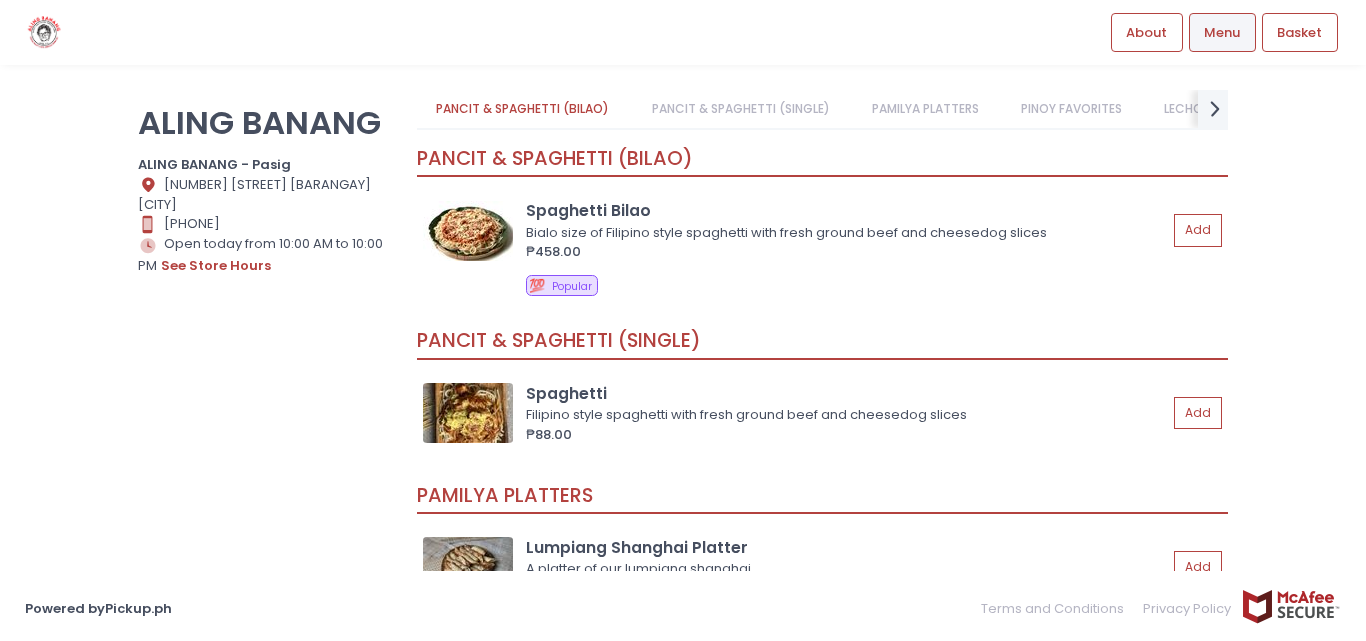 click on "ALING BANANG       ALING BANANG - [CITY]   Location Created with Sketch.     [NUMBER] [STREET] [BARANGAY] [CITY]     Contact Number Created with Sketch.   [PHONE] Store Hours Created with Sketch.     Open today from  10:00 AM to 10:00 PM    see store hours PANCIT & SPAGHETTI (BILAO) PANCIT & SPAGHETTI (SINGLE) PAMILYA PLATTERS PINOY FAVORITES LECHON KAWALI FAVORITES ALL DAY BREAKFAST NOODLE SOUP SIDES BEVERAGES prev Created with Sketch. next Created with Sketch. PANCIT & SPAGHETTI (BILAO) Spaghetti Bilao Bialo size of Filipino style spaghetti  with fresh ground beef  and cheesedog slices ₱458.00     Add   💯 Popular PANCIT & SPAGHETTI (SINGLE) Spaghetti Filipino style spaghetti  with fresh ground beef  and cheesedog slices ₱88.00     Add   PAMILYA PLATTERS Lumpiang Shanghai Platter A platter of our lumpiang shanghai ₱290.00     Add   💯 Popular Sweet Soy Wings Platter  A platter of Sweet Soy Wings. Available in Small, Medium and Large. ₱490.00     Add" at bounding box center [683, 320] 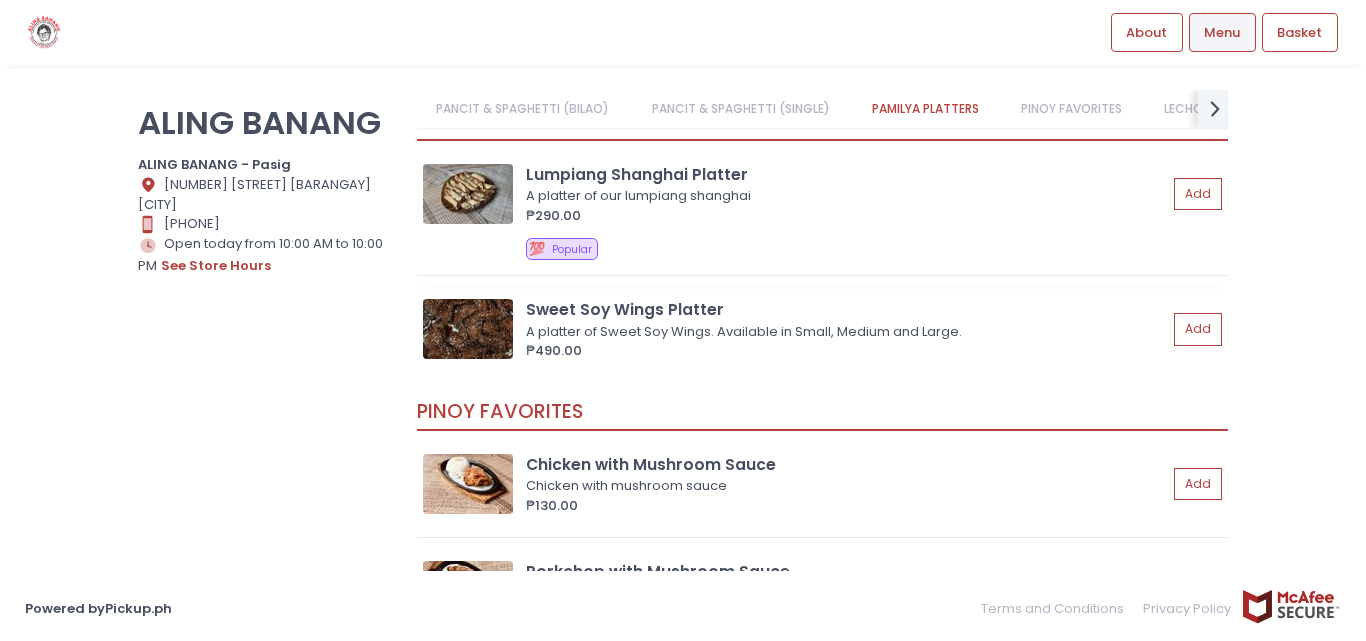 scroll, scrollTop: 371, scrollLeft: 0, axis: vertical 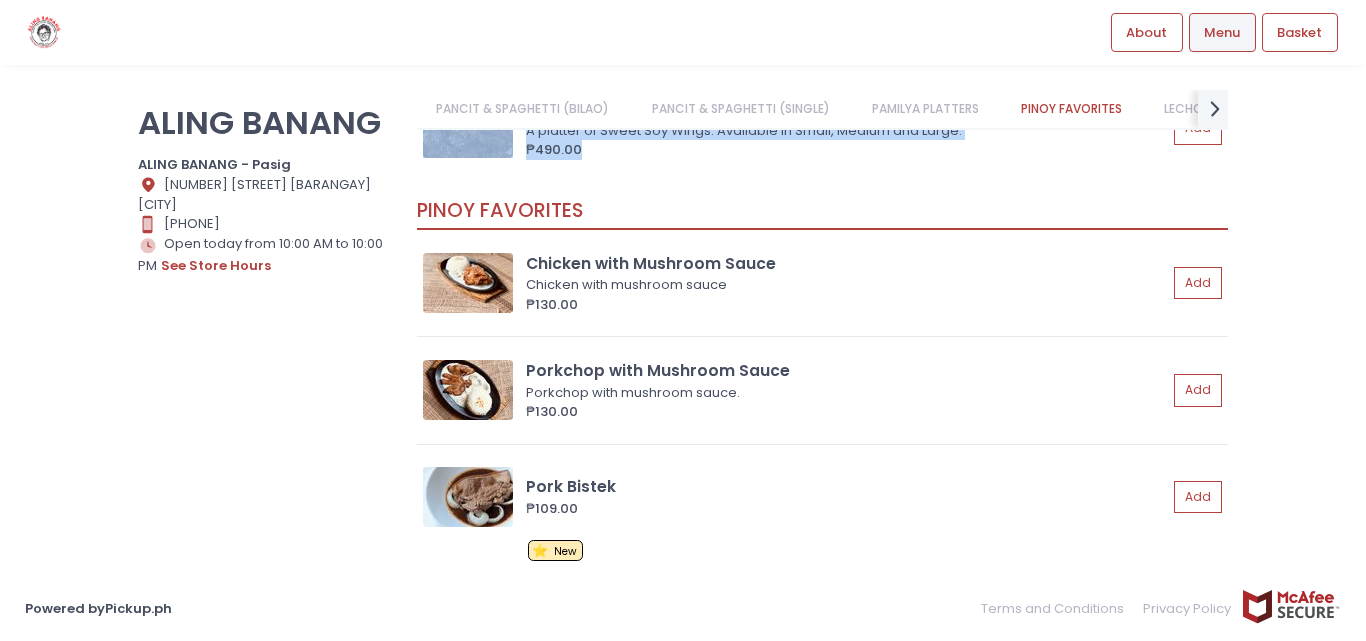 drag, startPoint x: 407, startPoint y: 150, endPoint x: 829, endPoint y: 160, distance: 422.11847 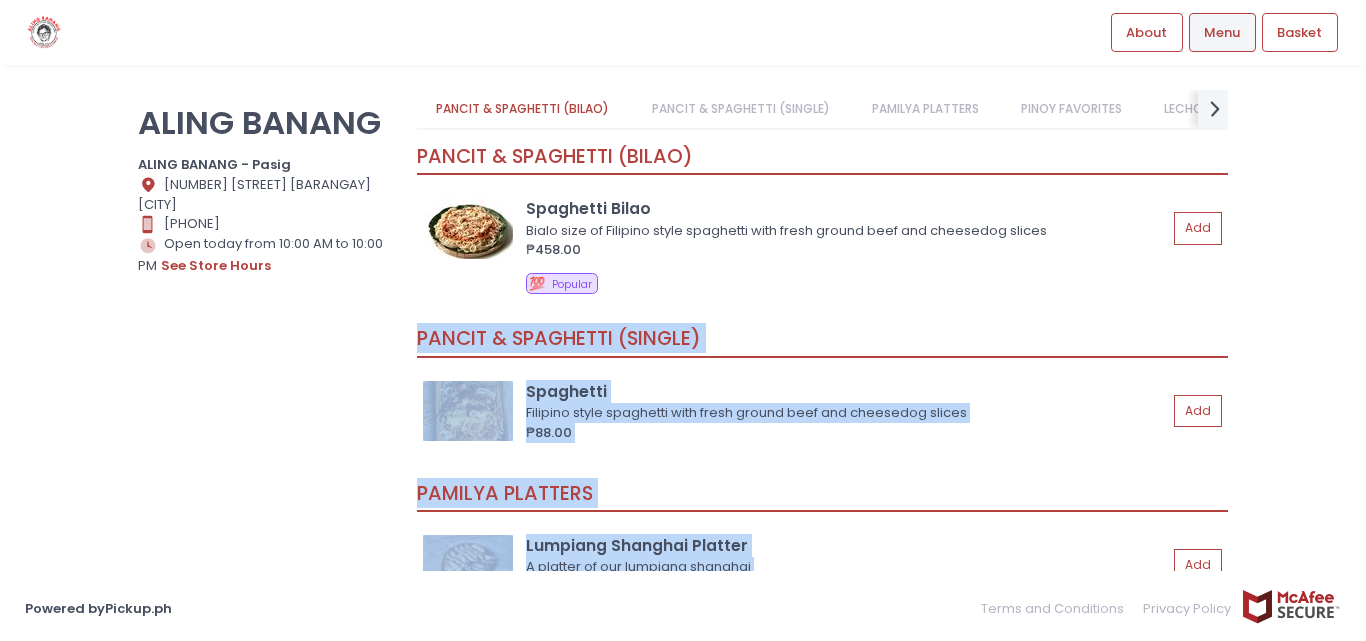 scroll, scrollTop: 0, scrollLeft: 0, axis: both 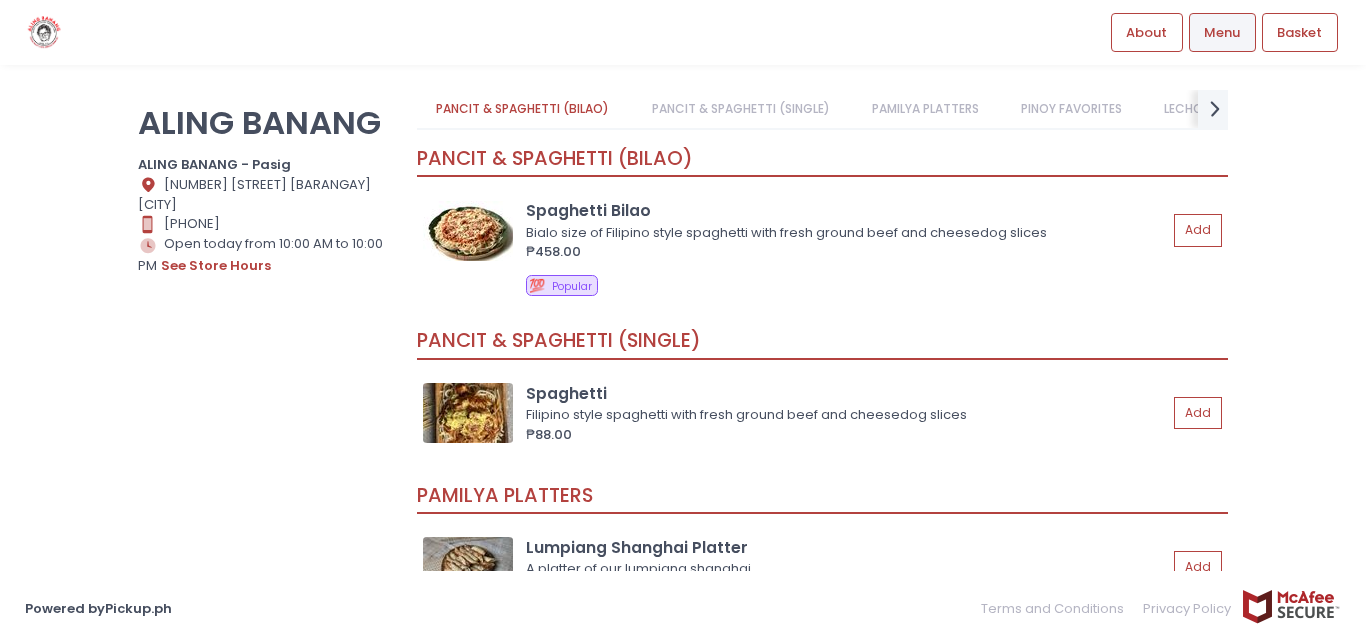 click on "PANCIT & SPAGHETTI (BILAO)" at bounding box center [523, 109] 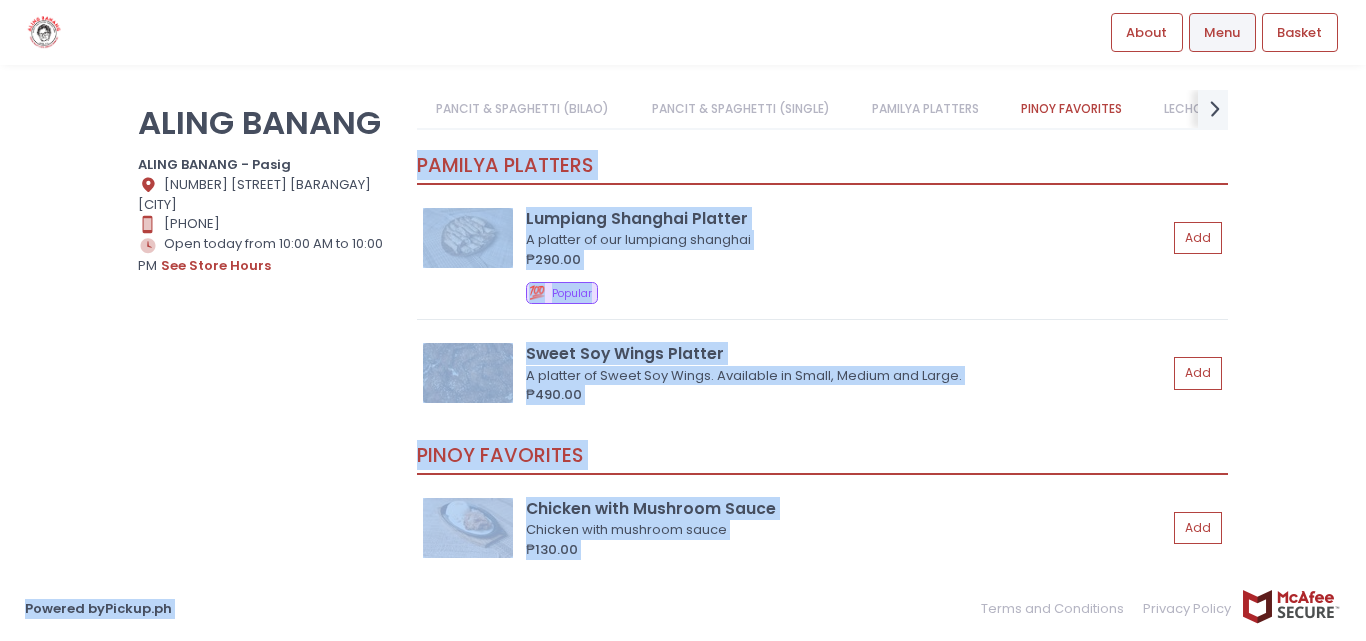 scroll, scrollTop: 497, scrollLeft: 0, axis: vertical 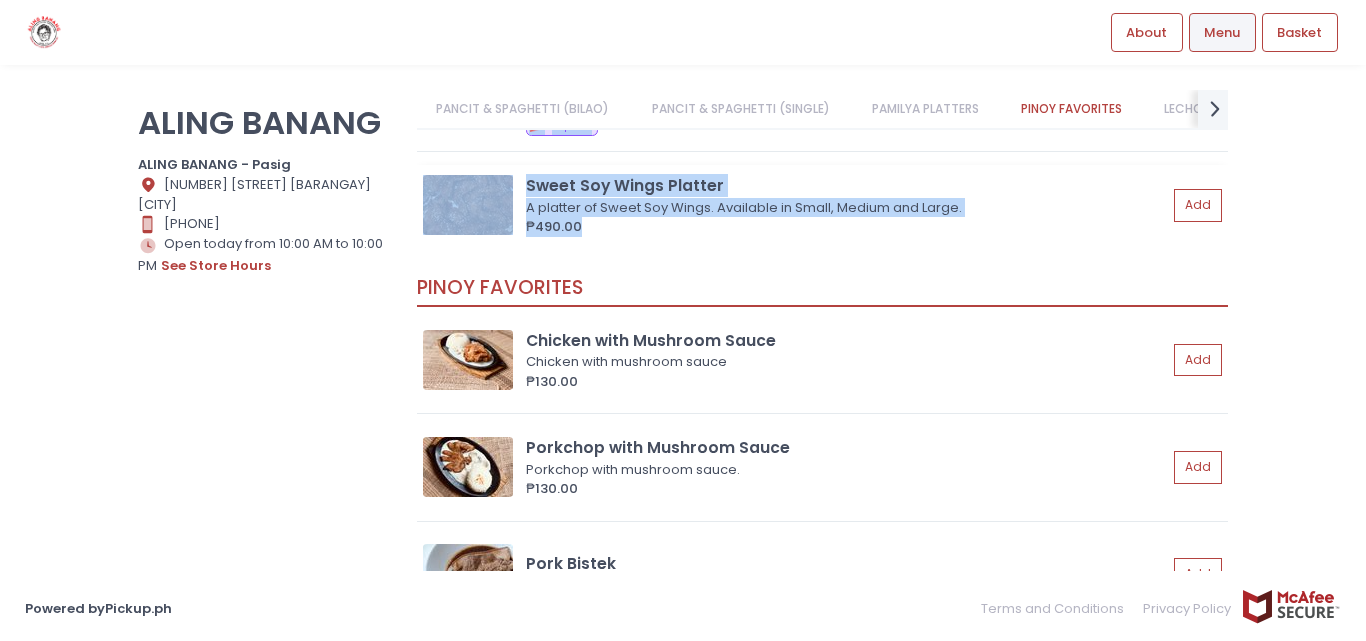 drag, startPoint x: 406, startPoint y: 157, endPoint x: 947, endPoint y: 243, distance: 547.79285 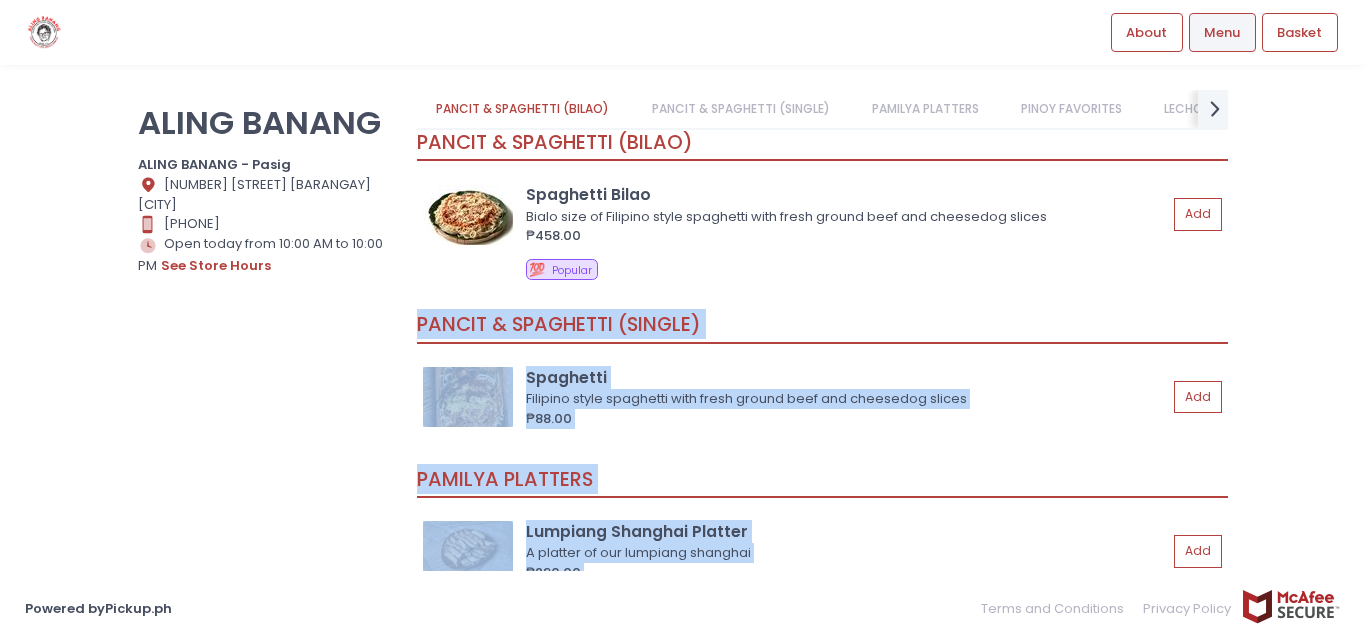 scroll, scrollTop: 0, scrollLeft: 0, axis: both 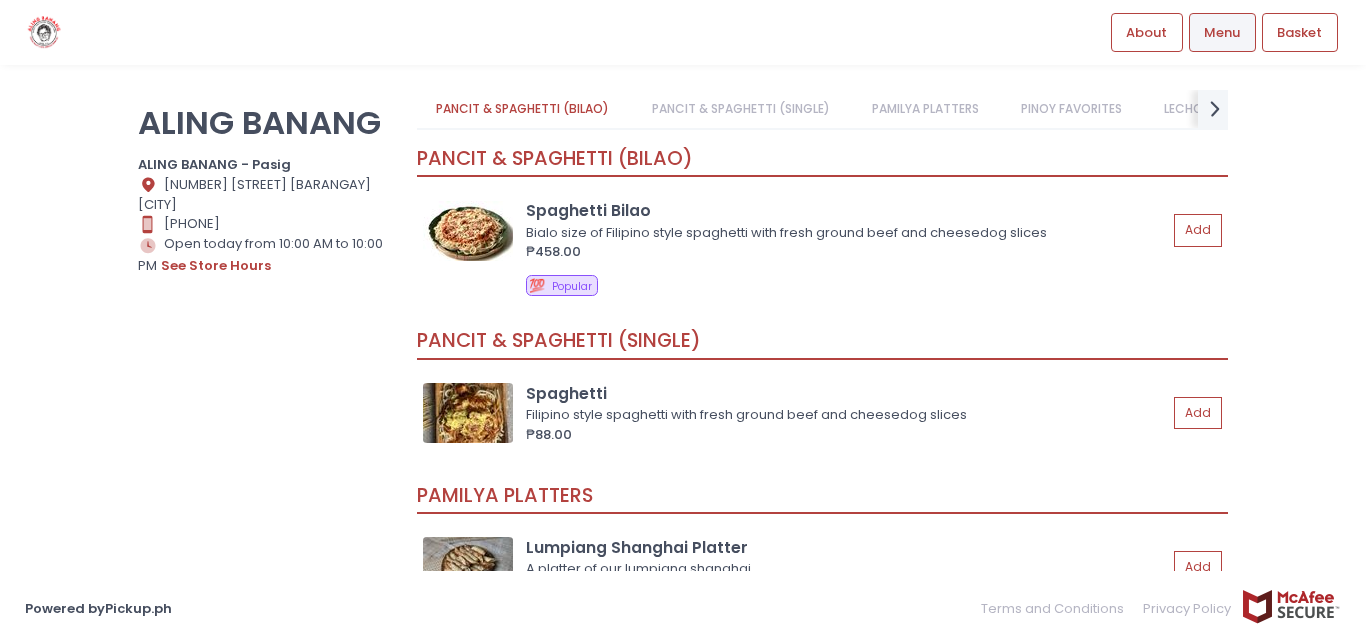 click on "PANCIT & SPAGHETTI (BILAO) PANCIT & SPAGHETTI (SINGLE) PAMILYA PLATTERS PINOY FAVORITES LECHON KAWALI FAVORITES ALL DAY BREAKFAST NOODLE SOUP SIDES BEVERAGES prev Created with Sketch. next Created with Sketch. PANCIT & SPAGHETTI (BILAO) Spaghetti Bilao Bialo size of Filipino style spaghetti  with fresh ground beef  and cheesedog slices ₱458.00     Add   💯 Popular PANCIT & SPAGHETTI (SINGLE) Spaghetti Filipino style spaghetti  with fresh ground beef  and cheesedog slices ₱88.00     Add   PAMILYA PLATTERS Lumpiang Shanghai Platter A platter of our lumpiang shanghai ₱290.00     Add   💯 Popular Sweet Soy Wings Platter  A platter of Sweet Soy Wings. Available in Small, Medium and Large. ₱490.00     Add" at bounding box center (822, 310) 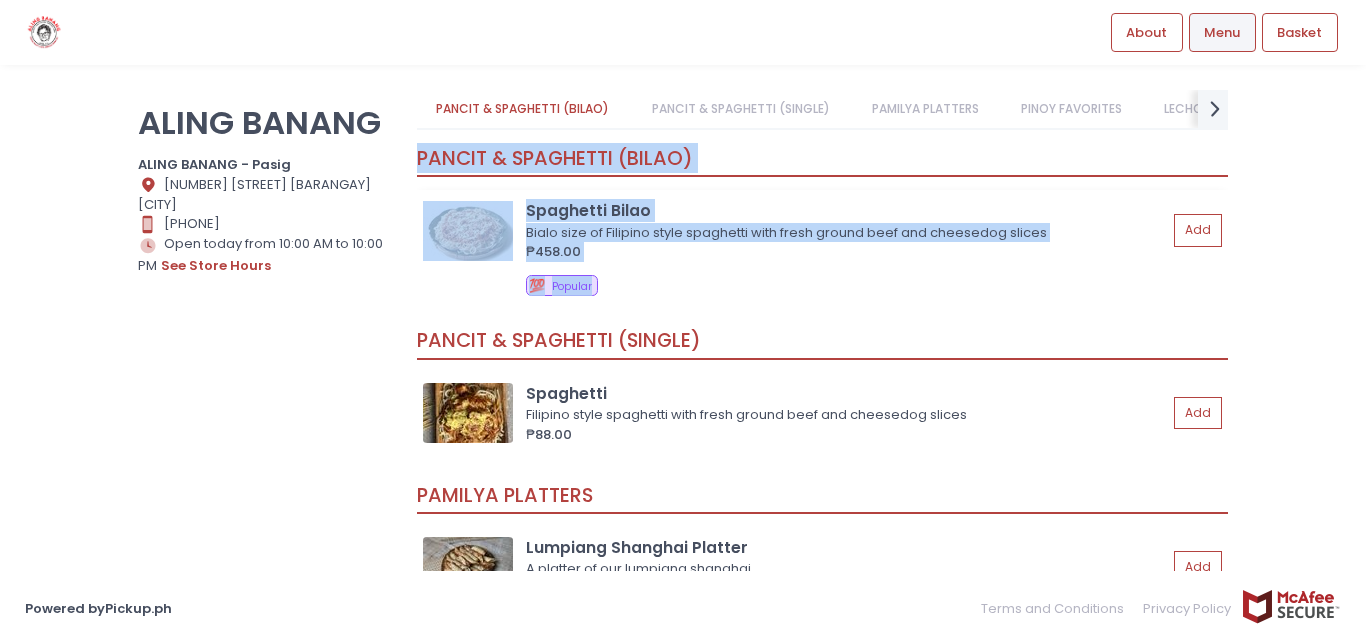 drag, startPoint x: 411, startPoint y: 153, endPoint x: 634, endPoint y: 271, distance: 252.29546 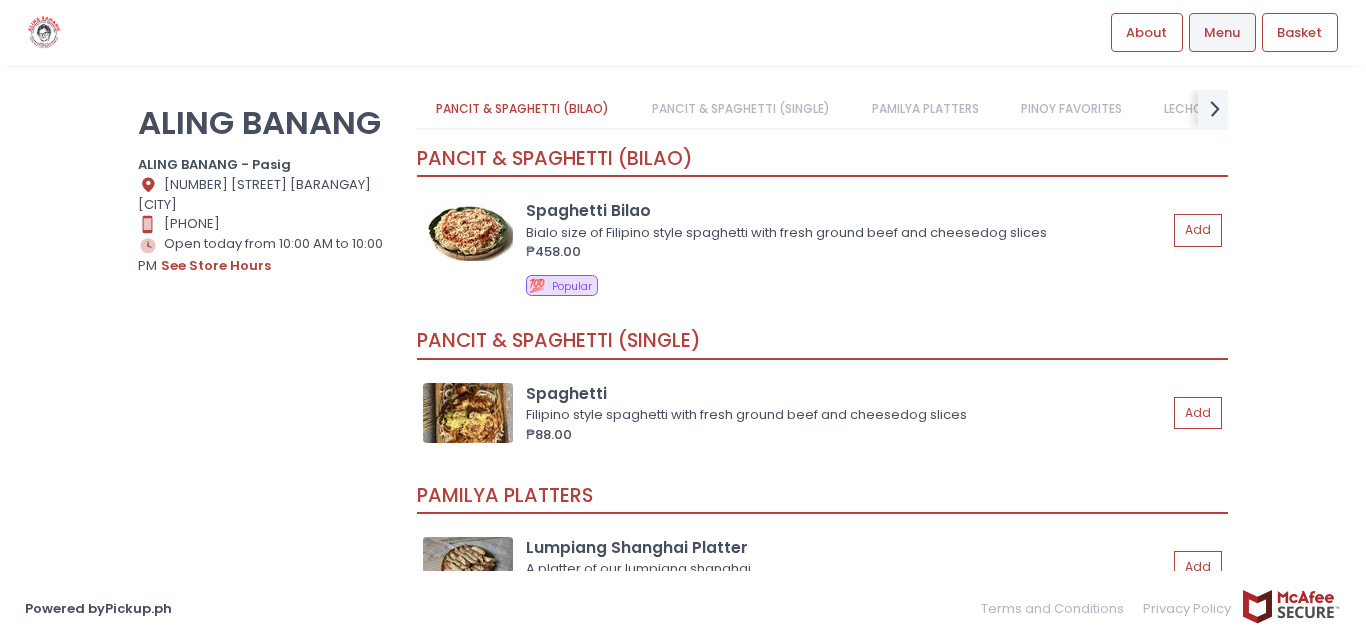 click on "PANCIT & SPAGHETTI (SINGLE)" at bounding box center (740, 109) 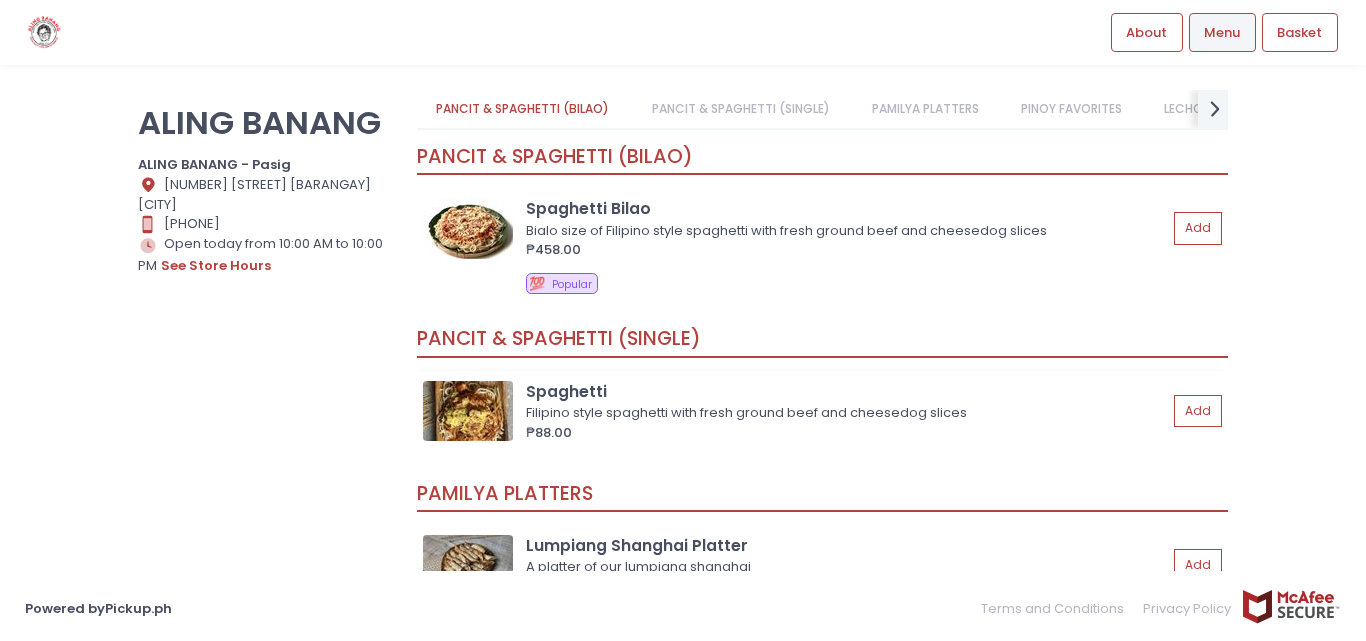 scroll, scrollTop: 0, scrollLeft: 0, axis: both 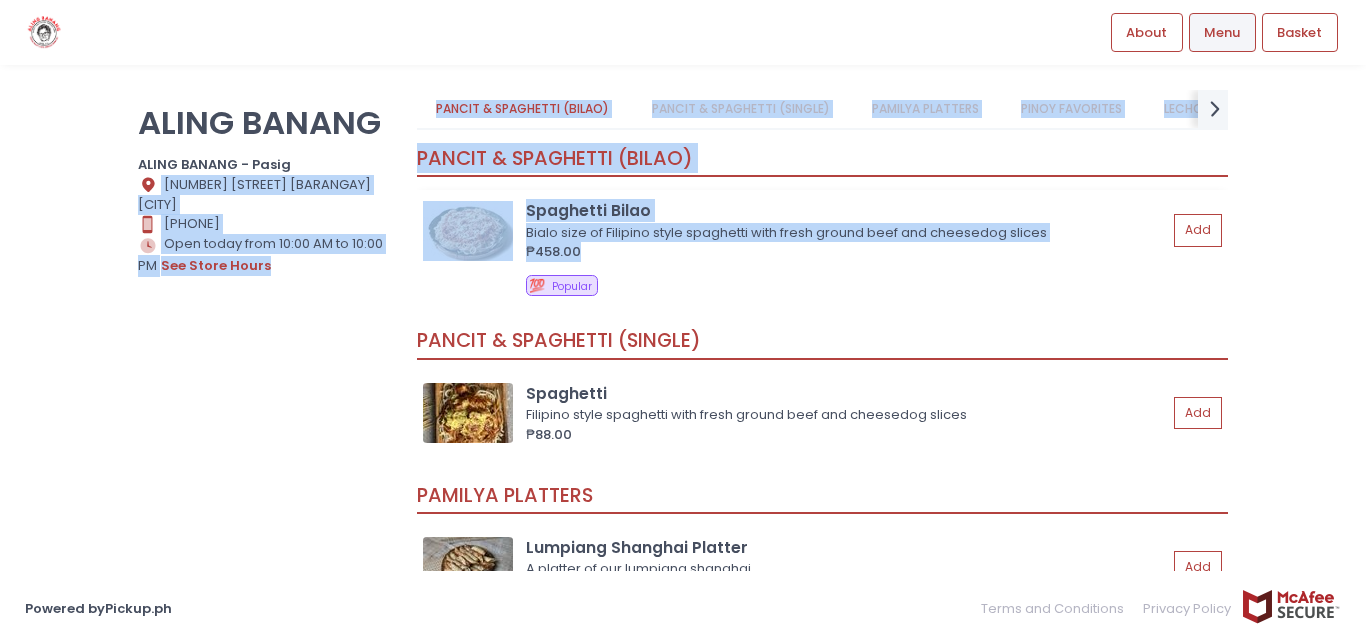 drag, startPoint x: 402, startPoint y: 152, endPoint x: 603, endPoint y: 249, distance: 223.18153 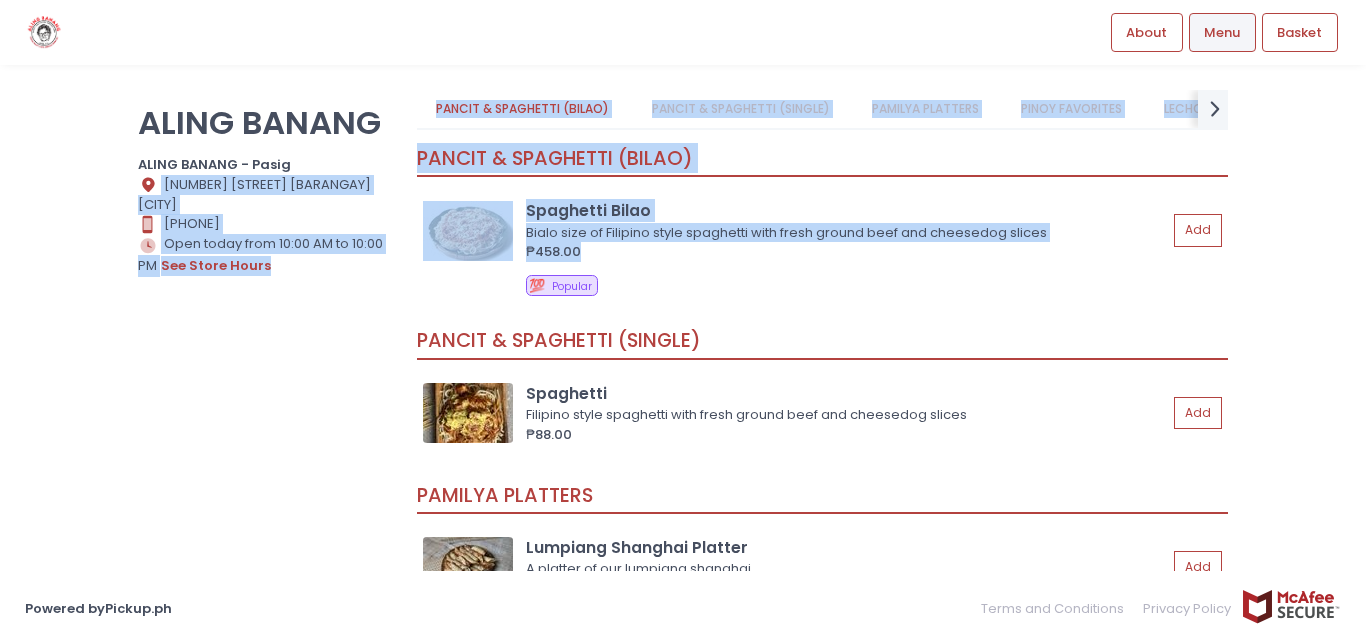 click on "PANCIT & SPAGHETTI (BILAO) PANCIT & SPAGHETTI (SINGLE) PAMILYA PLATTERS PINOY FAVORITES LECHON KAWALI FAVORITES ALL DAY BREAKFAST NOODLE SOUP SIDES BEVERAGES prev Created with Sketch. next Created with Sketch. PANCIT & SPAGHETTI (BILAO) Spaghetti Bilao Bialo size of Filipino style spaghetti  with fresh ground beef  and cheesedog slices ₱458.00     Add   💯 Popular PANCIT & SPAGHETTI (SINGLE) Spaghetti Filipino style spaghetti  with fresh ground beef  and cheesedog slices ₱88.00     Add   PAMILYA PLATTERS Lumpiang Shanghai Platter A platter of our lumpiang shanghai ₱290.00     Add   💯 Popular Sweet Soy Wings Platter  A platter of Sweet Soy Wings. Available in Small, Medium and Large. ₱490.00     Add" at bounding box center [822, 310] 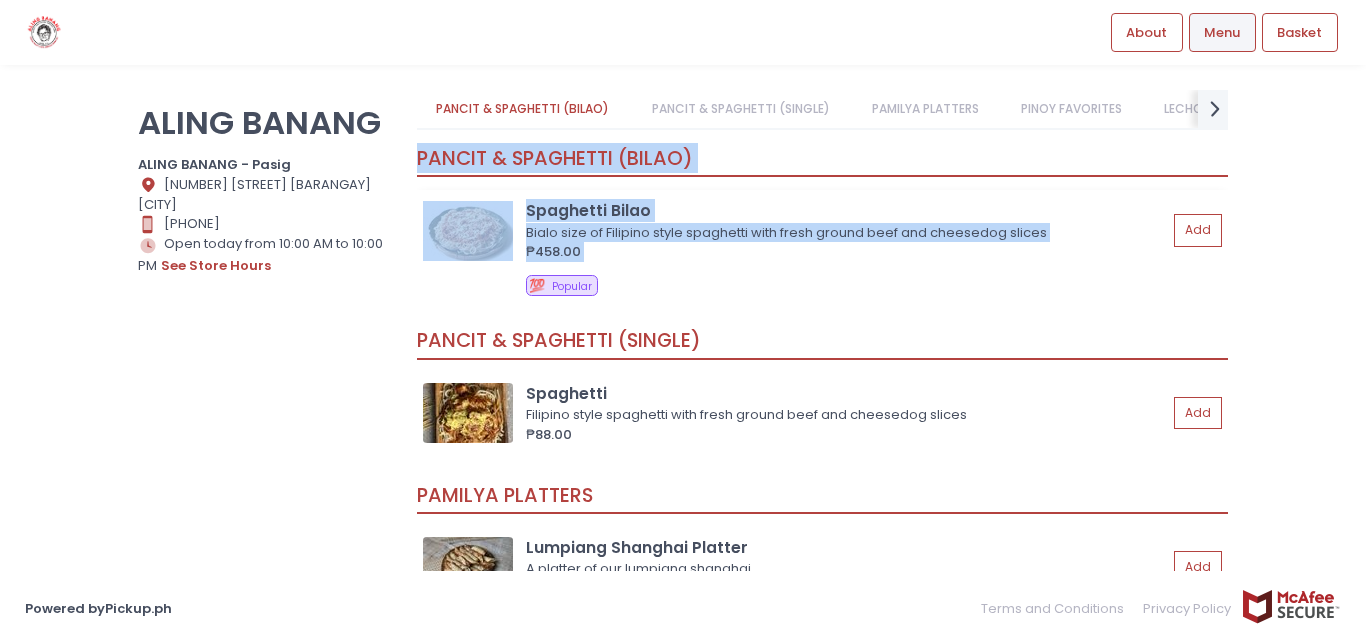 drag, startPoint x: 412, startPoint y: 155, endPoint x: 640, endPoint y: 245, distance: 245.12038 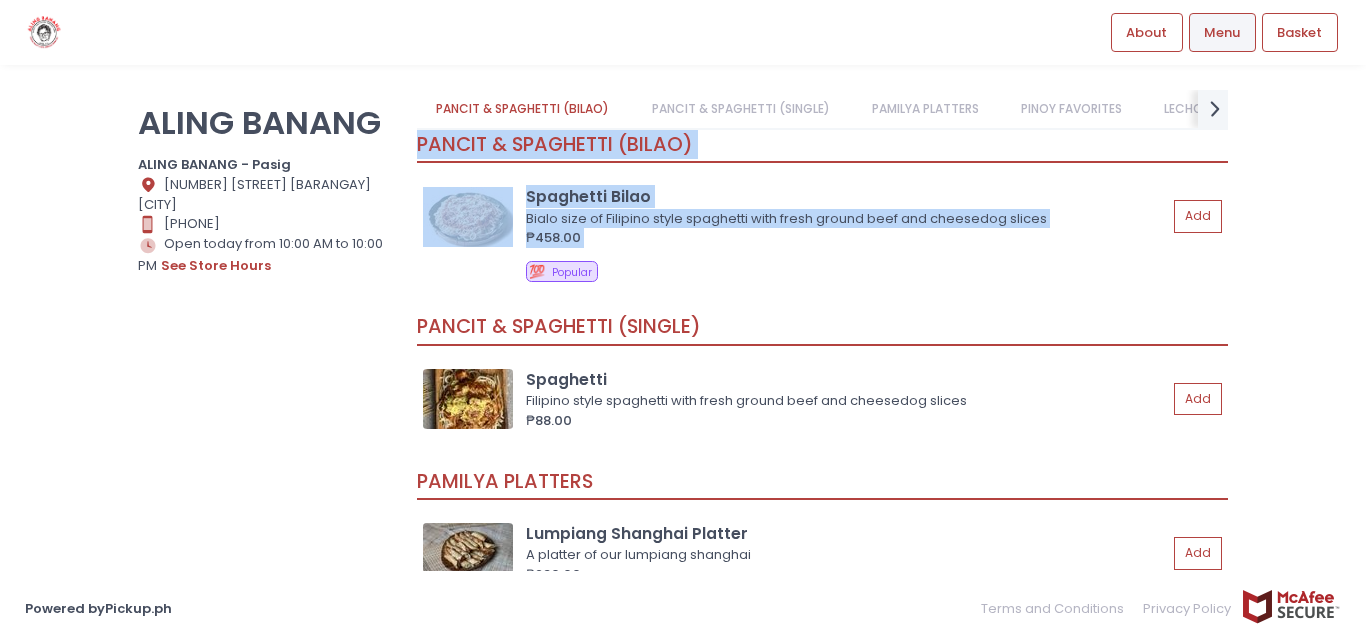 scroll, scrollTop: 0, scrollLeft: 0, axis: both 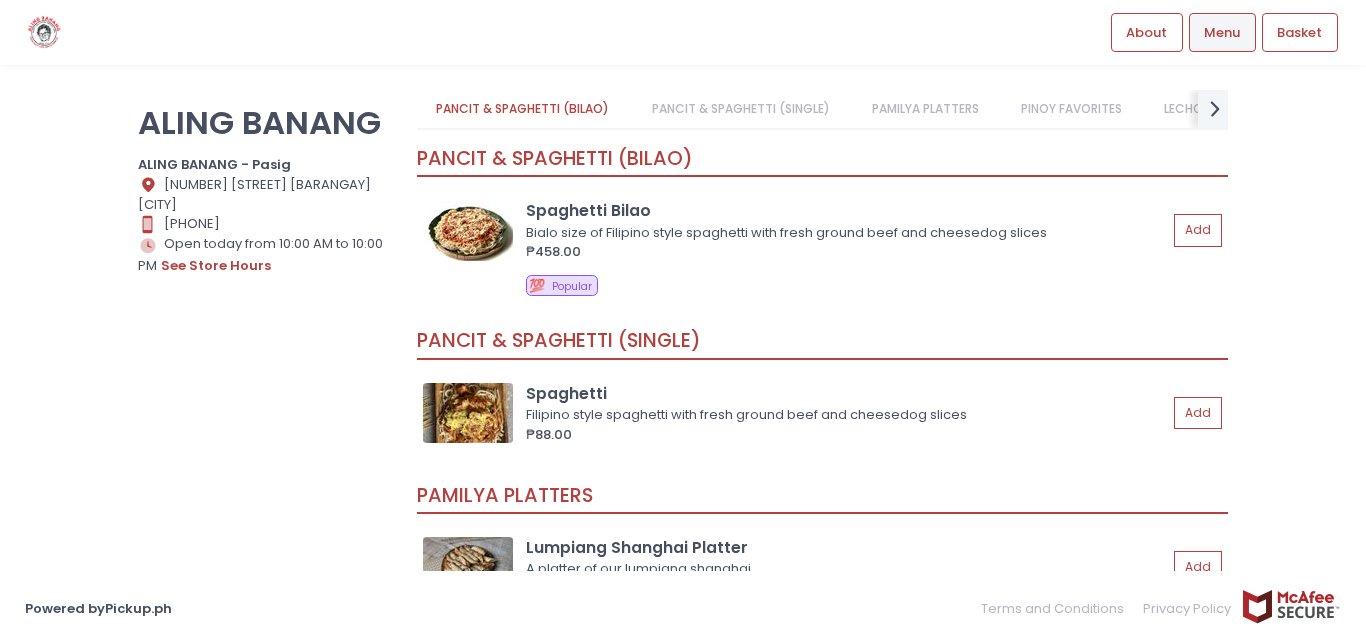 click on "PANCIT & SPAGHETTI (BILAO) PANCIT & SPAGHETTI (SINGLE) PAMILYA PLATTERS PINOY FAVORITES LECHON KAWALI FAVORITES ALL DAY BREAKFAST NOODLE SOUP SIDES BEVERAGES prev Created with Sketch. next Created with Sketch. PANCIT & SPAGHETTI (BILAO) Spaghetti Bilao Bialo size of Filipino style spaghetti  with fresh ground beef  and cheesedog slices ₱458.00     Add   💯 Popular PANCIT & SPAGHETTI (SINGLE) Spaghetti Filipino style spaghetti  with fresh ground beef  and cheesedog slices ₱88.00     Add   PAMILYA PLATTERS Lumpiang Shanghai Platter A platter of our lumpiang shanghai ₱290.00     Add   💯 Popular Sweet Soy Wings Platter  A platter of Sweet Soy Wings. Available in Small, Medium and Large. ₱490.00     Add" at bounding box center [822, 310] 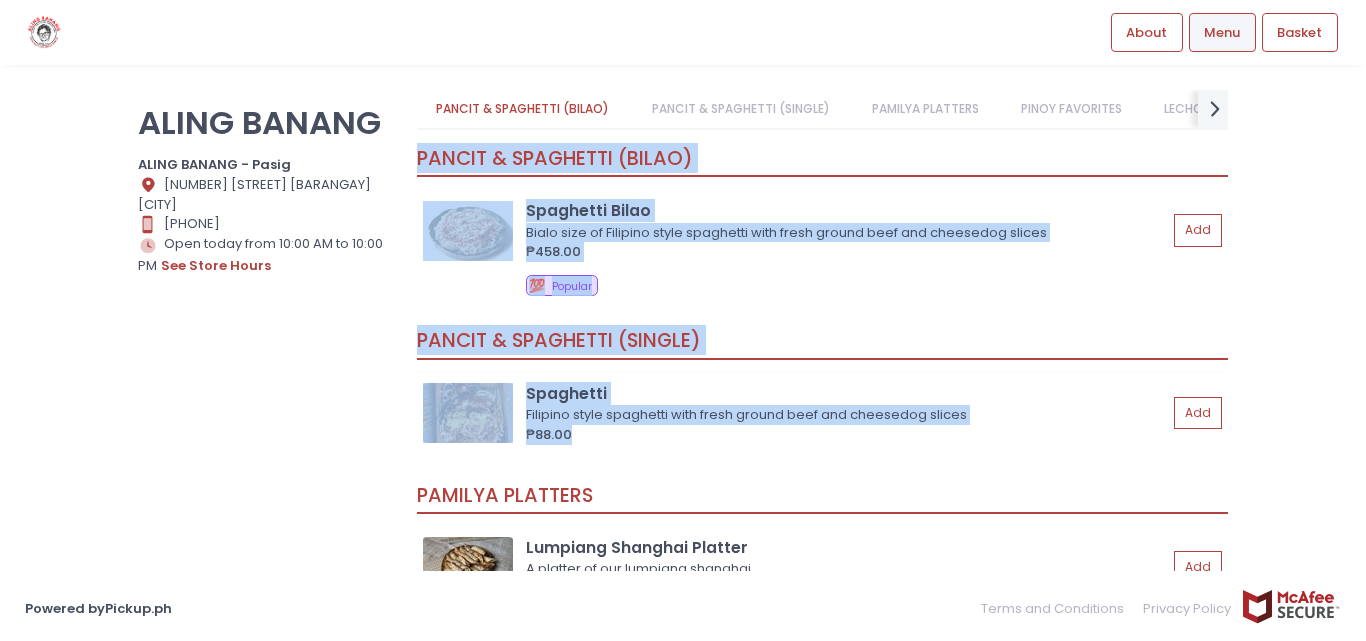 drag, startPoint x: 414, startPoint y: 148, endPoint x: 979, endPoint y: 448, distance: 639.707 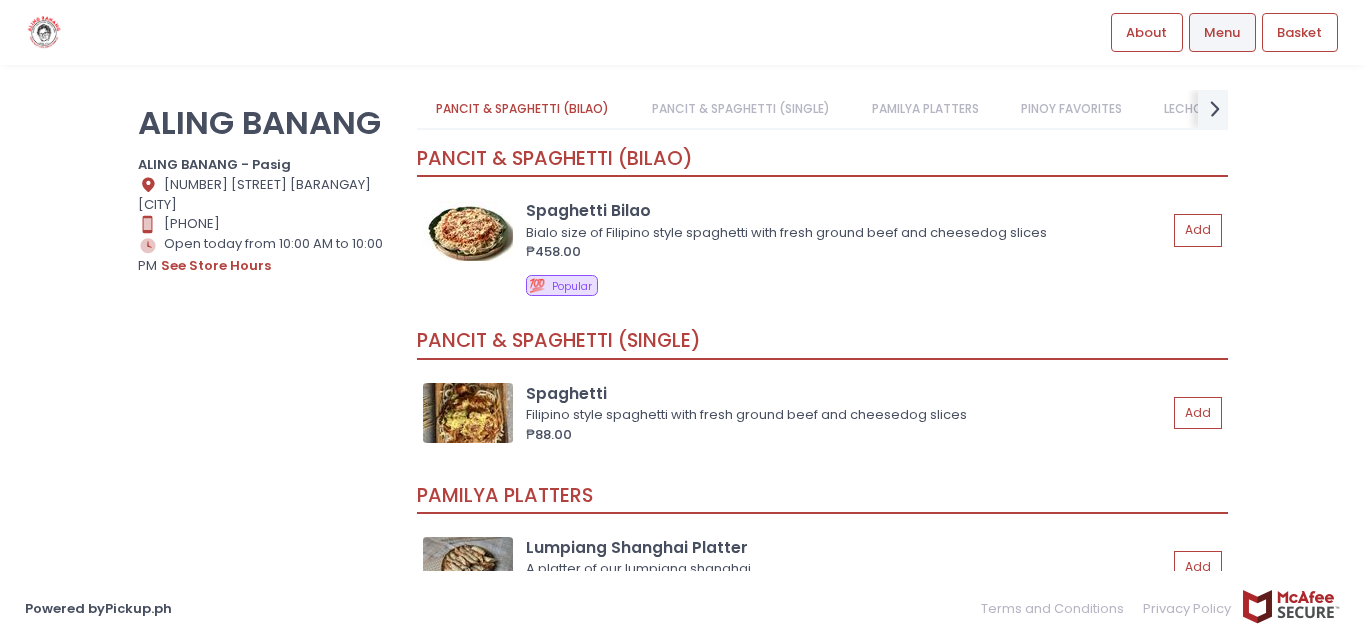 click on "ALING BANANG       ALING BANANG - [CITY]   Location Created with Sketch.     [NUMBER] [STREET] [BARANGAY] [CITY]     Contact Number Created with Sketch.   [PHONE] Store Hours Created with Sketch.     Open today from  10:00 AM to 10:00 PM    see store hours" at bounding box center [265, 310] 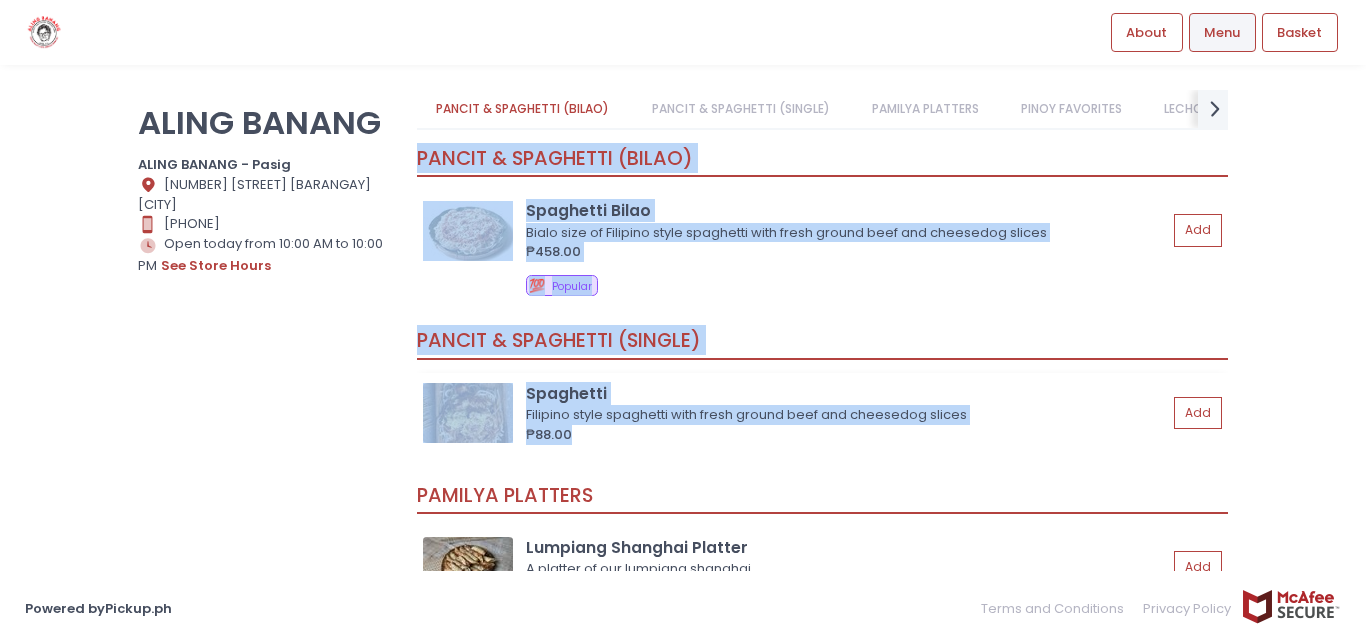 drag, startPoint x: 407, startPoint y: 342, endPoint x: 617, endPoint y: 442, distance: 232.59407 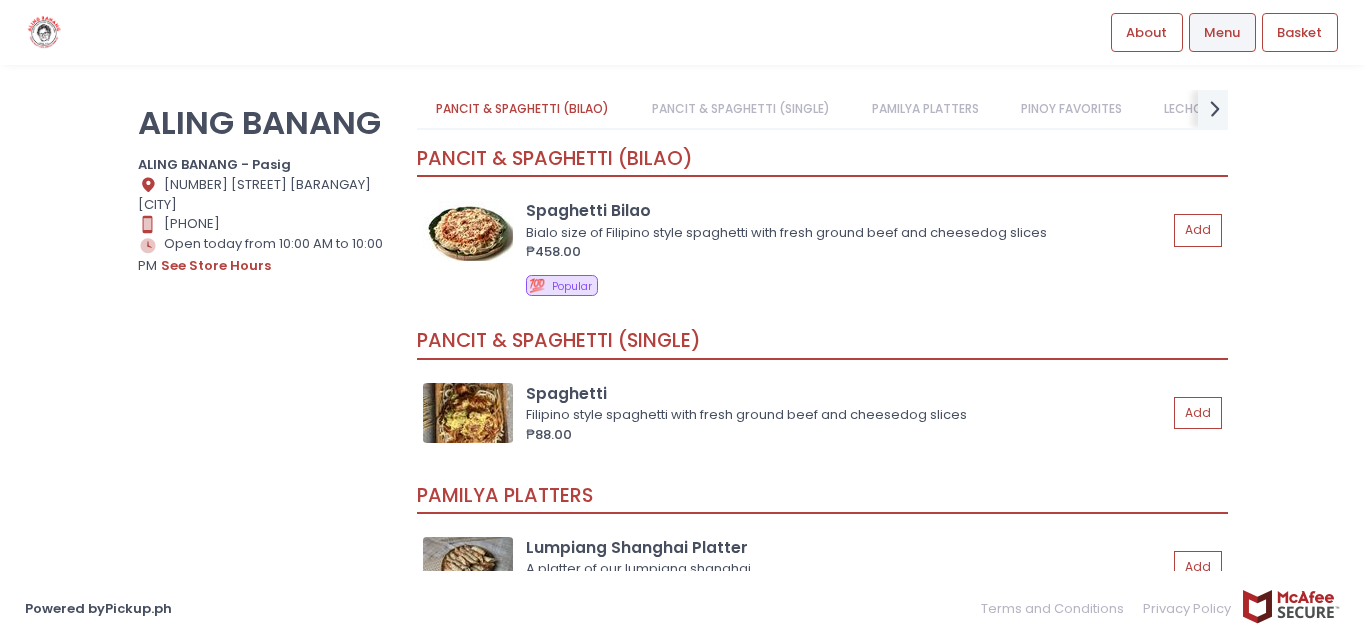 click on "ALING BANANG       ALING BANANG - [CITY]   Location Created with Sketch.     [NUMBER] [STREET] [BARANGAY] [CITY]     Contact Number Created with Sketch.   [PHONE] Store Hours Created with Sketch.     Open today from  10:00 AM to 10:00 PM    see store hours" at bounding box center (265, 310) 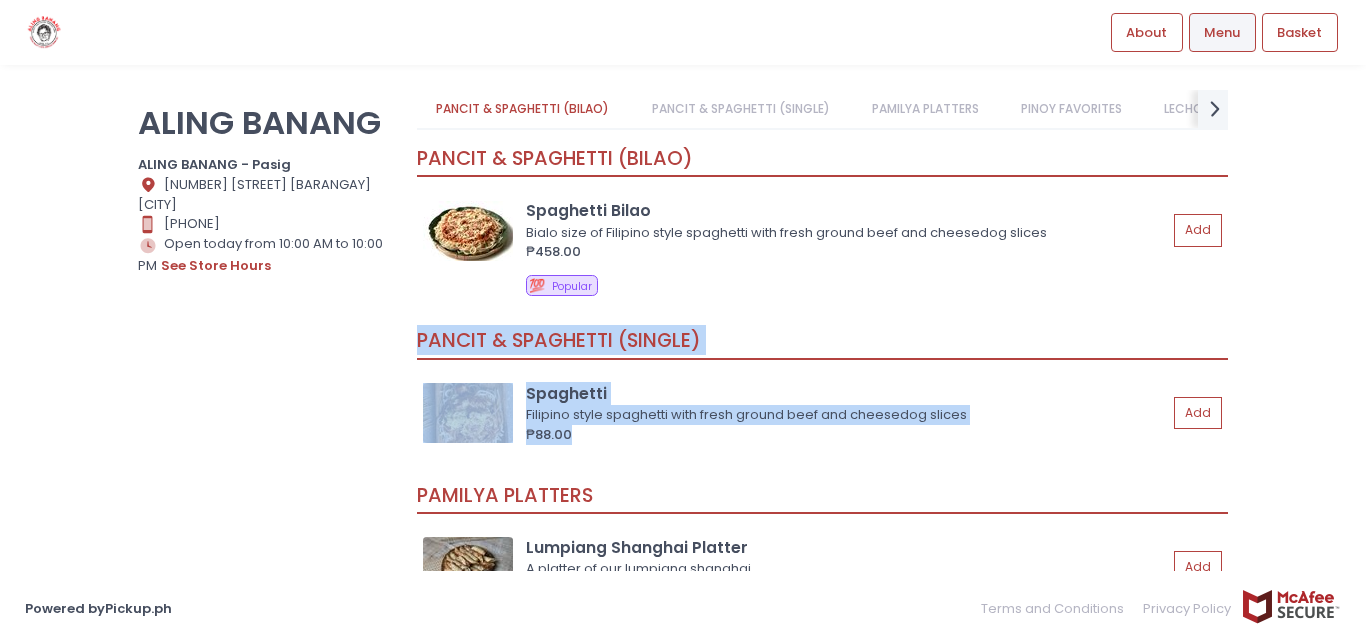 drag, startPoint x: 639, startPoint y: 450, endPoint x: 419, endPoint y: 347, distance: 242.91768 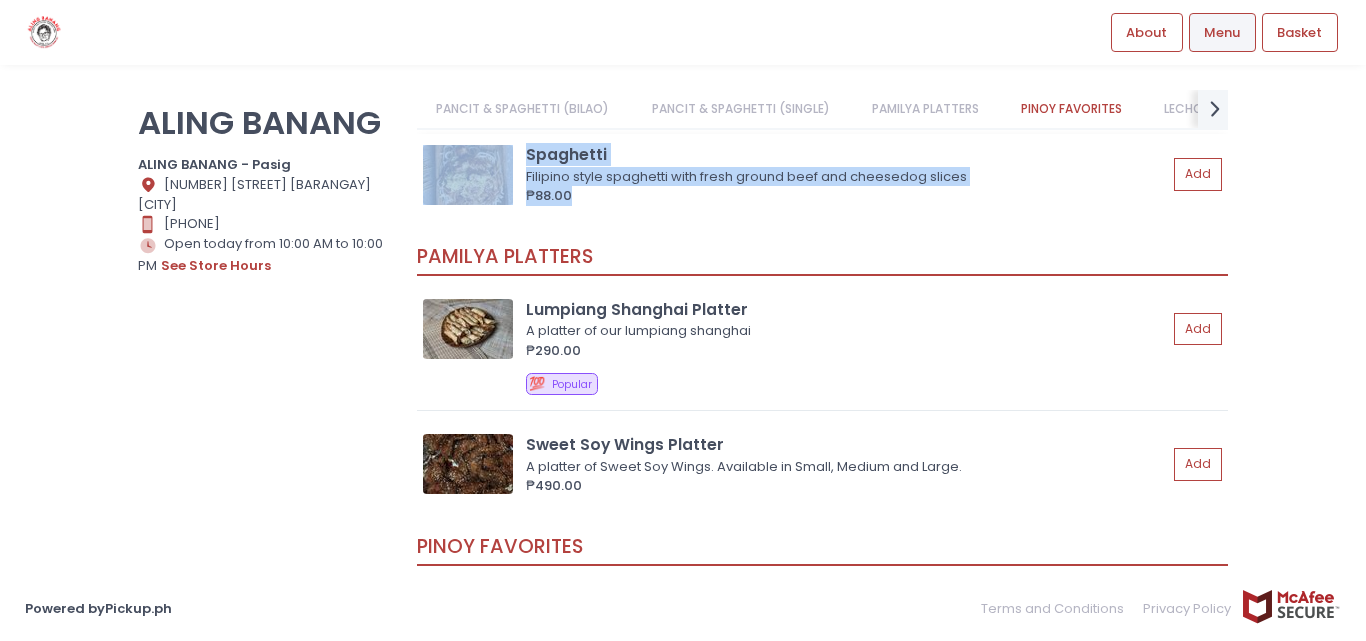 scroll, scrollTop: 262, scrollLeft: 0, axis: vertical 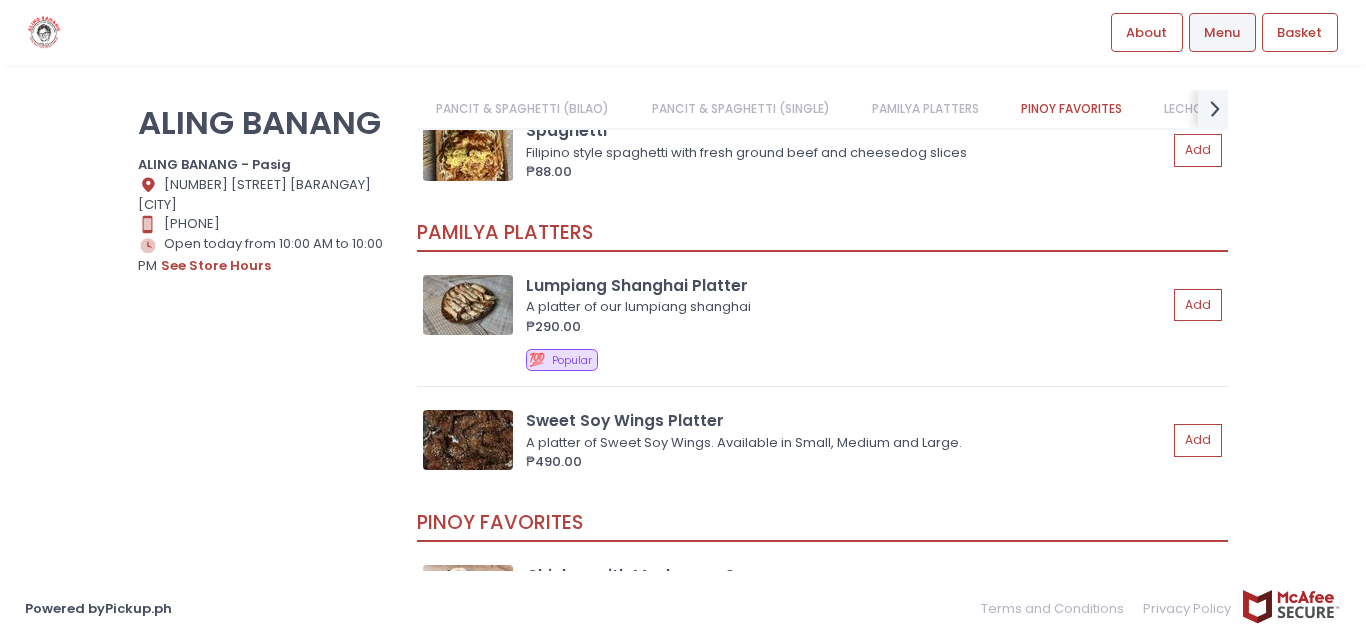 click on "PANCIT & SPAGHETTI (BILAO) PANCIT & SPAGHETTI (SINGLE) PAMILYA PLATTERS PINOY FAVORITES LECHON KAWALI FAVORITES ALL DAY BREAKFAST NOODLE SOUP SIDES BEVERAGES prev Created with Sketch. next Created with Sketch. PANCIT & SPAGHETTI (SINGLE) Spaghetti Filipino style spaghetti  with fresh ground beef  and cheesedog slices ₱88.00     Add   PAMILYA PLATTERS Lumpiang Shanghai Platter A platter of our lumpiang shanghai ₱290.00     Add   💯 Popular Sweet Soy Wings Platter  A platter of Sweet Soy Wings. Available in Small, Medium and Large. ₱490.00     Add   PINOY FAVORITES Chicken with Mushroom Sauce Chicken with mushroom sauce ₱130.00     Add   ‌ Porkchop with Mushroom Sauce Porkchop with mushroom sauce. ₱130.00     Add   ‌ Pork Bistek ₱109.00     Add   ⭐ New ‌ Sinigang na Baboy Pork belly and vegetables in tamarind soup ₱109.00     Add   💯 Popular ‌ Sisig Our best selling pork sisig  100g ₱99.00     Add   ‌ Pork Dinuguan Aling Banang's famous dinuguan ₱99.00     Add   ‌ Chopseuy" at bounding box center [822, 310] 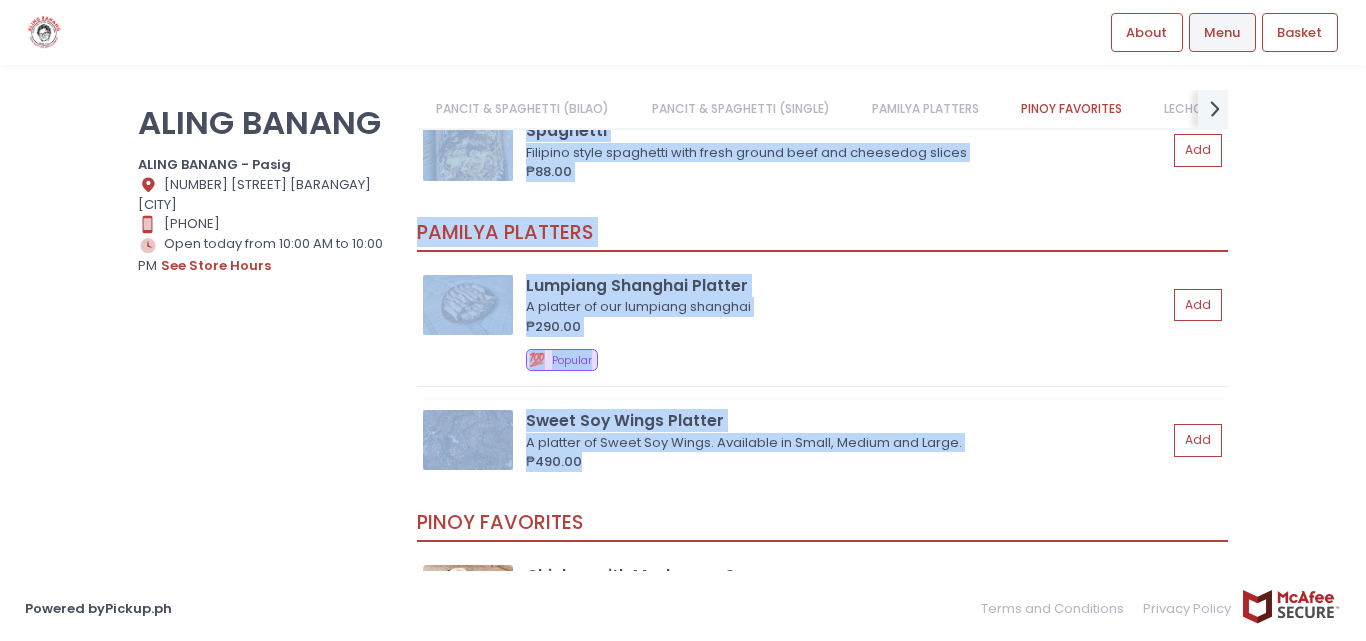 drag, startPoint x: 404, startPoint y: 233, endPoint x: 705, endPoint y: 473, distance: 384.96884 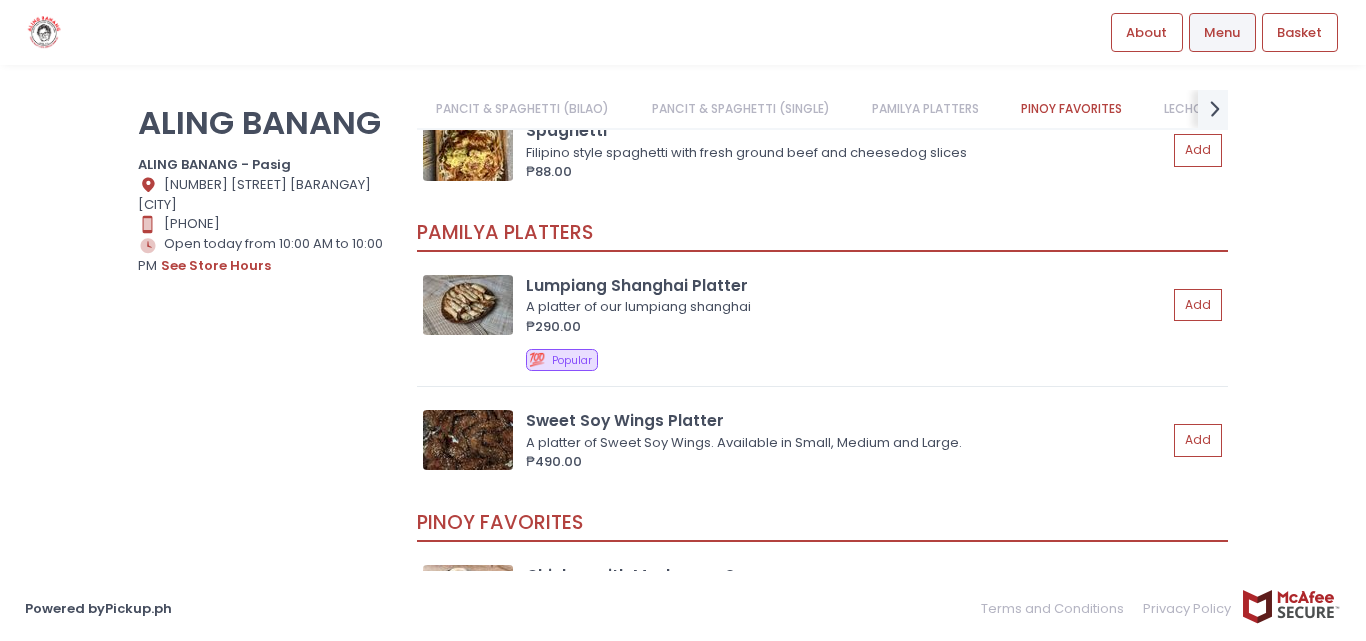 click on "PANCIT & SPAGHETTI (BILAO) PANCIT & SPAGHETTI (SINGLE) PAMILYA PLATTERS PINOY FAVORITES LECHON KAWALI FAVORITES ALL DAY BREAKFAST NOODLE SOUP SIDES BEVERAGES prev Created with Sketch. next Created with Sketch. PANCIT & SPAGHETTI (SINGLE) Spaghetti Filipino style spaghetti  with fresh ground beef  and cheesedog slices ₱88.00     Add   PAMILYA PLATTERS Lumpiang Shanghai Platter A platter of our lumpiang shanghai ₱290.00     Add   💯 Popular Sweet Soy Wings Platter  A platter of Sweet Soy Wings. Available in Small, Medium and Large. ₱490.00     Add   PINOY FAVORITES Chicken with Mushroom Sauce Chicken with mushroom sauce ₱130.00     Add   ‌ Porkchop with Mushroom Sauce Porkchop with mushroom sauce. ₱130.00     Add   ‌ Pork Bistek ₱109.00     Add   ⭐ New ‌ Sinigang na Baboy Pork belly and vegetables in tamarind soup ₱109.00     Add   💯 Popular ‌ Sisig Our best selling pork sisig  100g ₱99.00     Add   ‌ Pork Dinuguan Aling Banang's famous dinuguan ₱99.00     Add   ‌ Chopseuy" at bounding box center [822, 310] 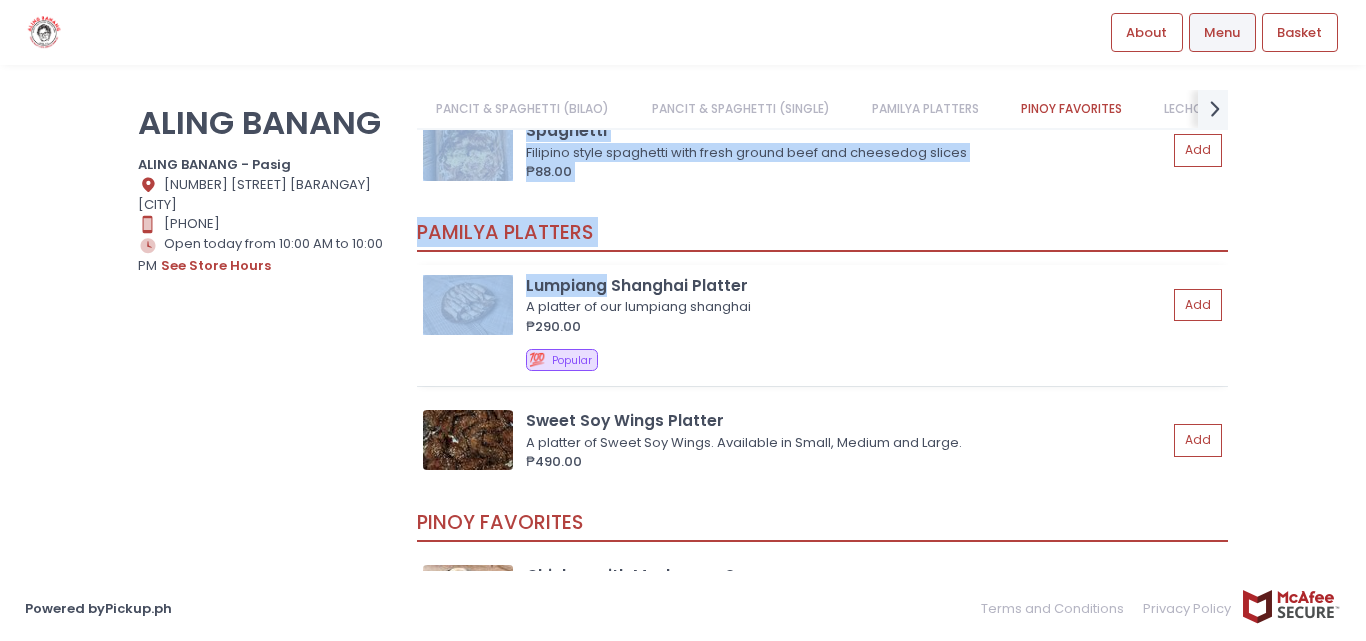 drag, startPoint x: 409, startPoint y: 232, endPoint x: 520, endPoint y: 288, distance: 124.32619 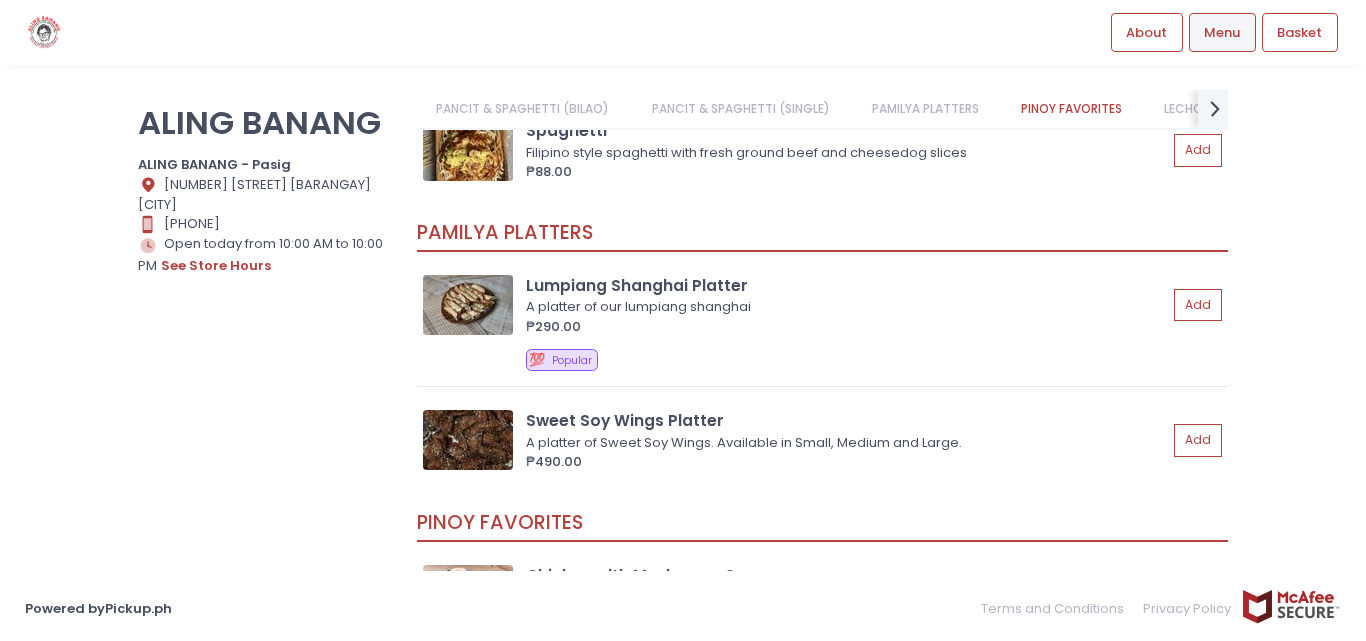 click on "PANCIT & SPAGHETTI (BILAO) PANCIT & SPAGHETTI (SINGLE) PAMILYA PLATTERS PINOY FAVORITES LECHON KAWALI FAVORITES ALL DAY BREAKFAST NOODLE SOUP SIDES BEVERAGES prev Created with Sketch. next Created with Sketch. PANCIT & SPAGHETTI (SINGLE) Spaghetti Filipino style spaghetti  with fresh ground beef  and cheesedog slices ₱88.00     Add   PAMILYA PLATTERS Lumpiang Shanghai Platter A platter of our lumpiang shanghai ₱290.00     Add   💯 Popular Sweet Soy Wings Platter  A platter of Sweet Soy Wings. Available in Small, Medium and Large. ₱490.00     Add   PINOY FAVORITES Chicken with Mushroom Sauce Chicken with mushroom sauce ₱130.00     Add   ‌ Porkchop with Mushroom Sauce Porkchop with mushroom sauce. ₱130.00     Add   ‌ Pork Bistek ₱109.00     Add   ⭐ New ‌ Sinigang na Baboy Pork belly and vegetables in tamarind soup ₱109.00     Add   💯 Popular ‌ Sisig Our best selling pork sisig  100g ₱99.00     Add   ‌ Pork Dinuguan Aling Banang's famous dinuguan ₱99.00     Add   ‌ Chopseuy" at bounding box center [822, 310] 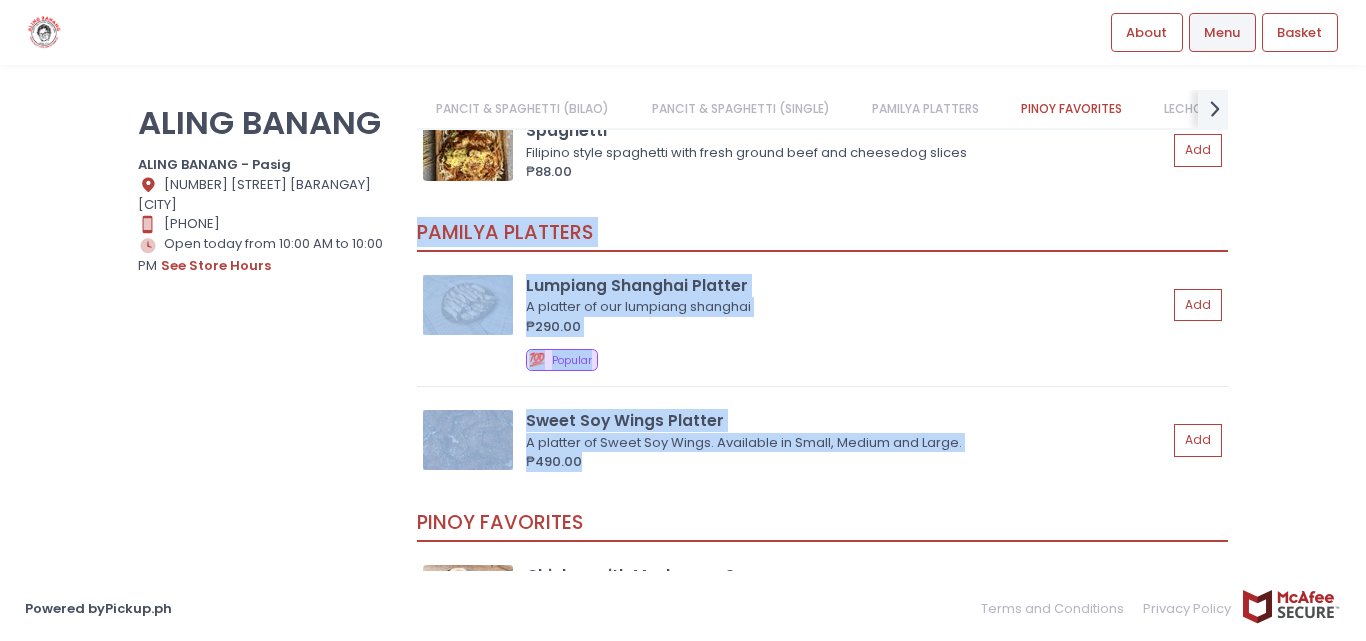 drag, startPoint x: 616, startPoint y: 476, endPoint x: 420, endPoint y: 246, distance: 302.18536 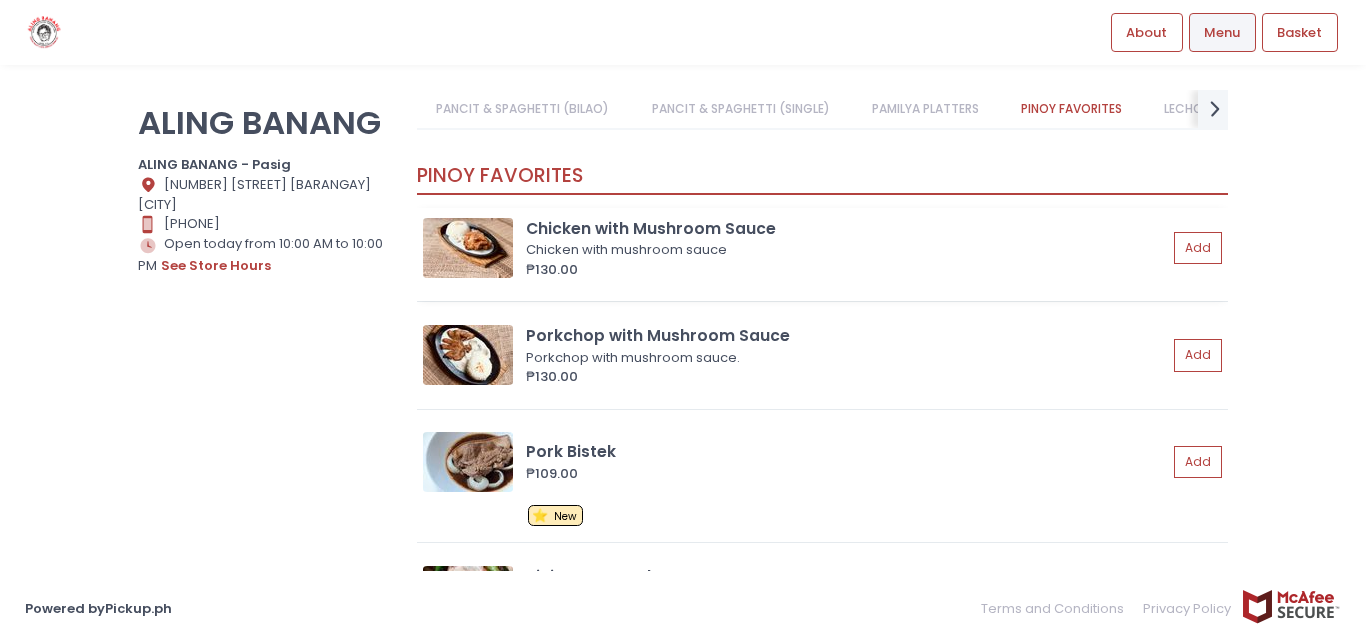 scroll, scrollTop: 633, scrollLeft: 0, axis: vertical 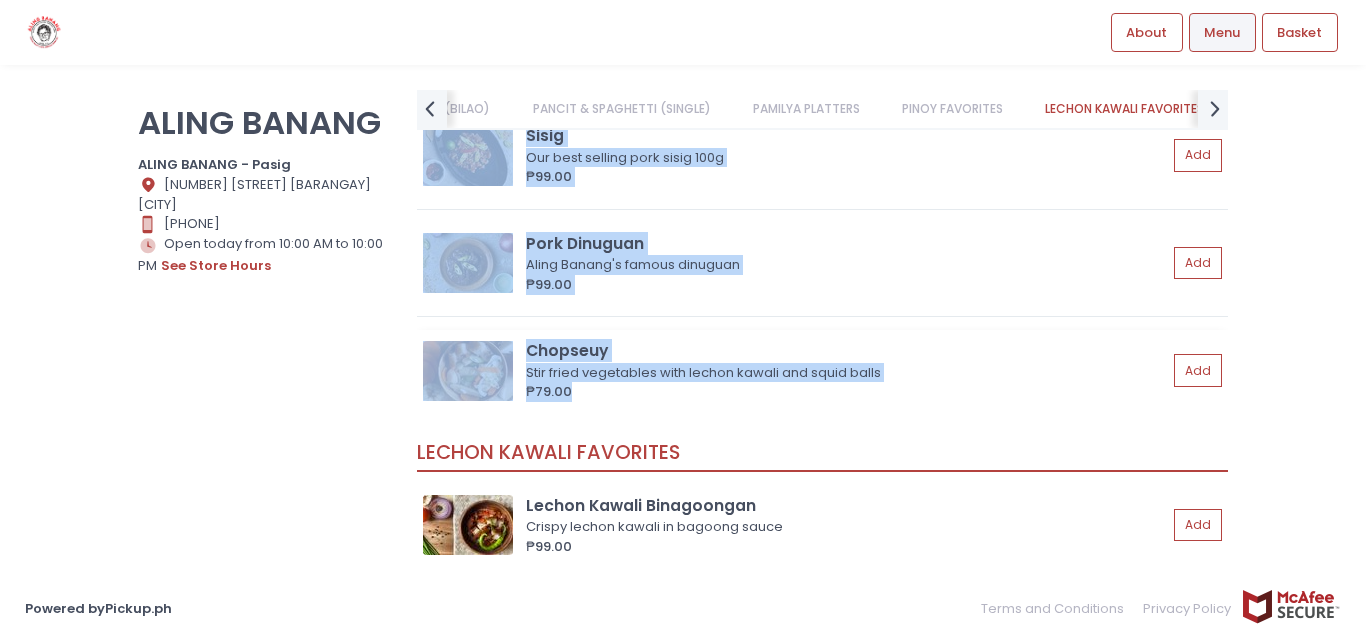 drag, startPoint x: 417, startPoint y: 152, endPoint x: 597, endPoint y: 409, distance: 313.76584 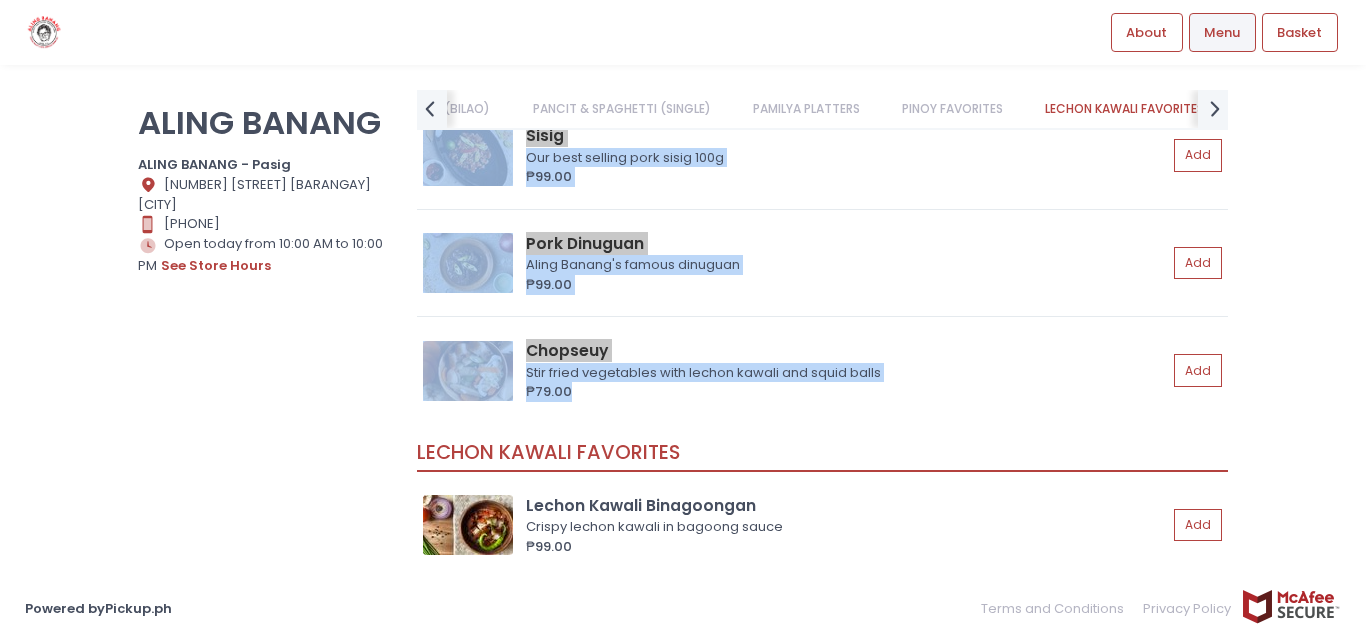 scroll, scrollTop: 1366, scrollLeft: 0, axis: vertical 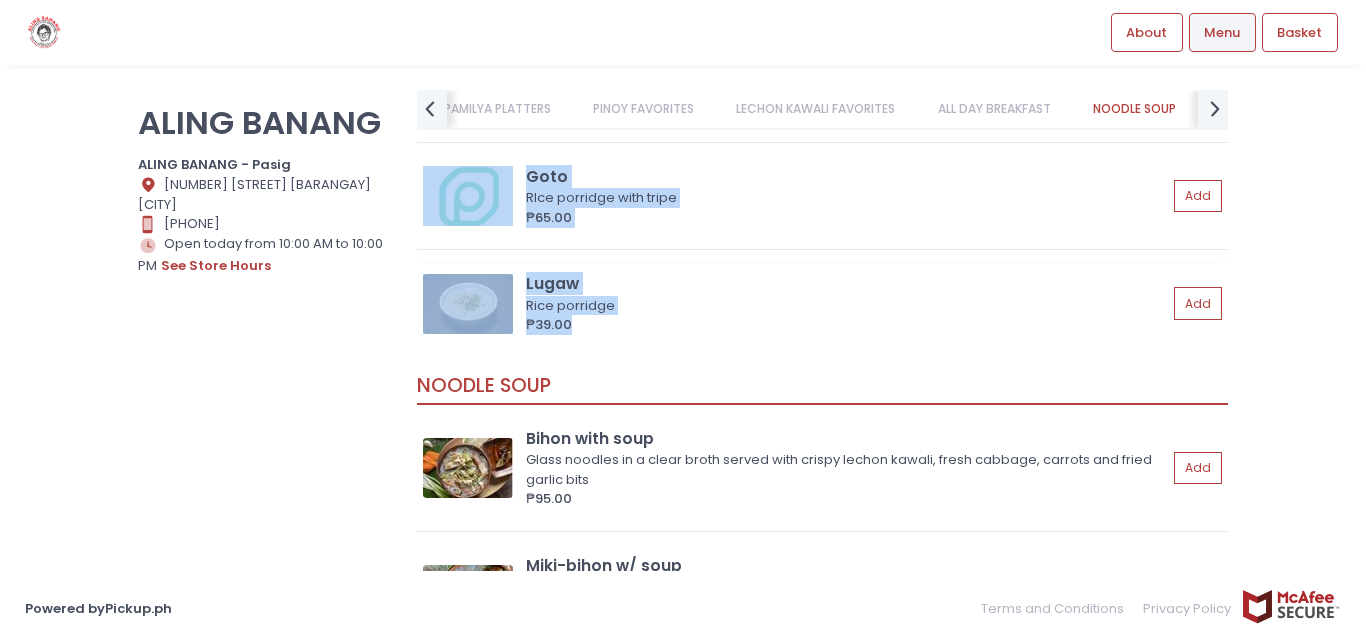 drag, startPoint x: 419, startPoint y: 296, endPoint x: 606, endPoint y: 334, distance: 190.8219 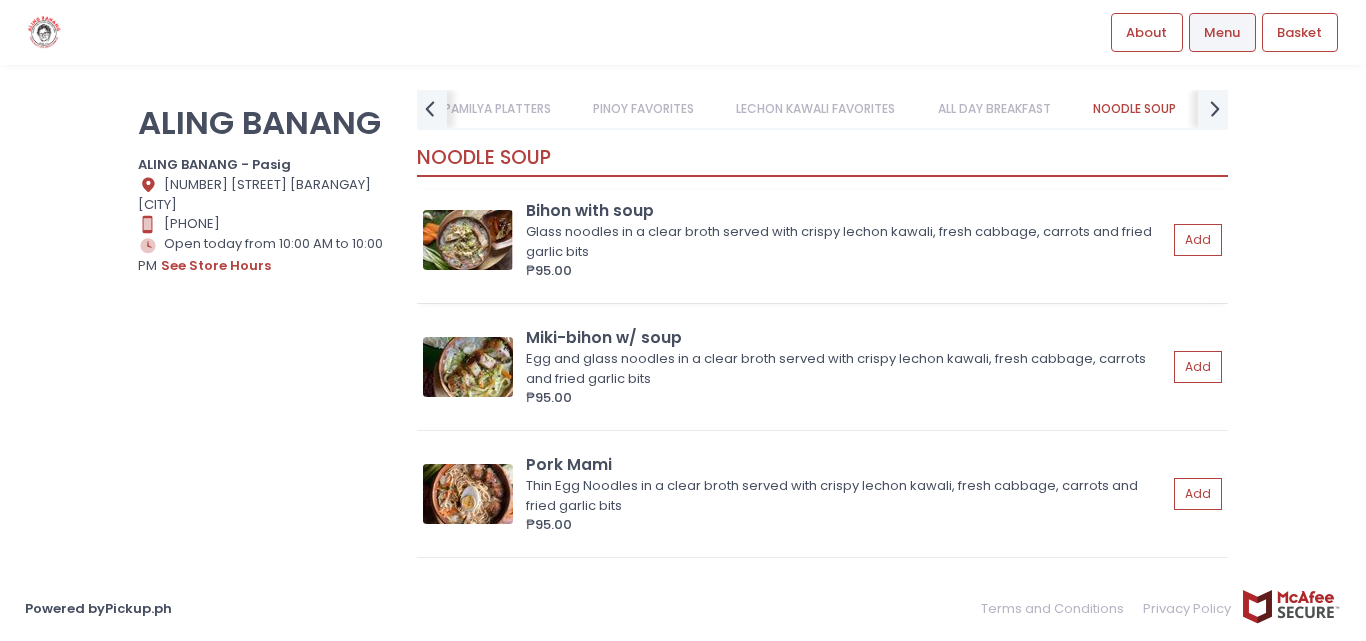 scroll, scrollTop: 3461, scrollLeft: 0, axis: vertical 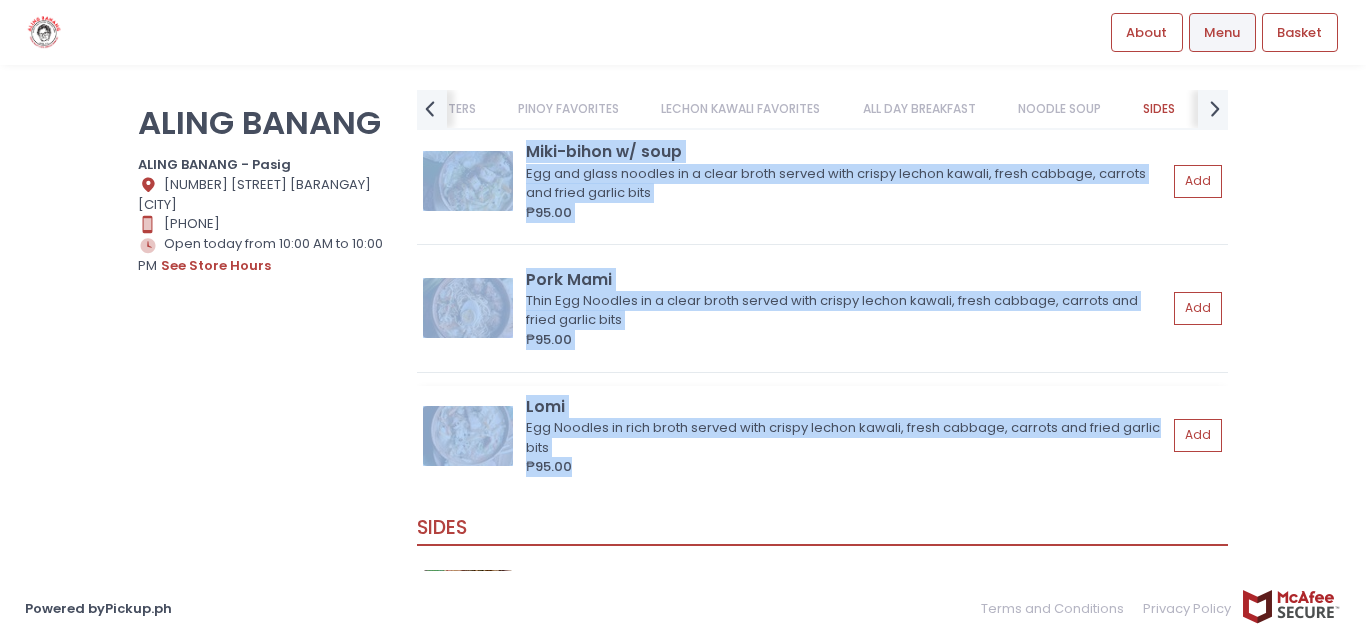 drag, startPoint x: 420, startPoint y: 154, endPoint x: 596, endPoint y: 472, distance: 363.45563 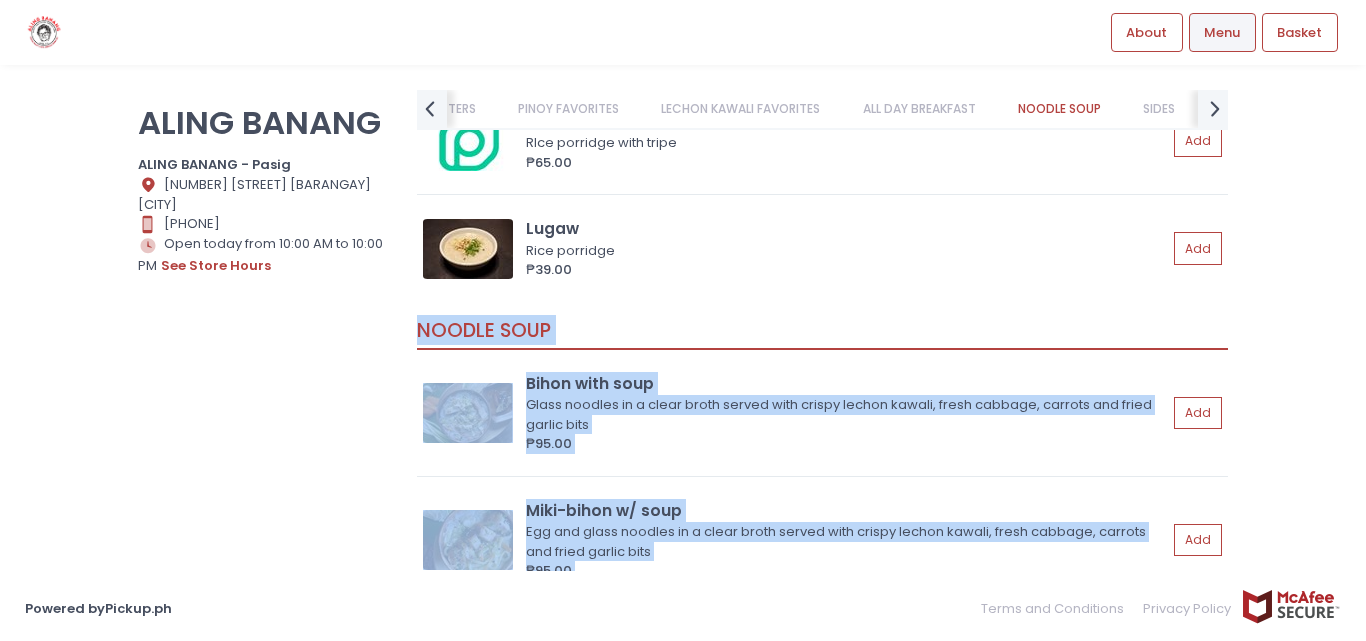 scroll, scrollTop: 3286, scrollLeft: 0, axis: vertical 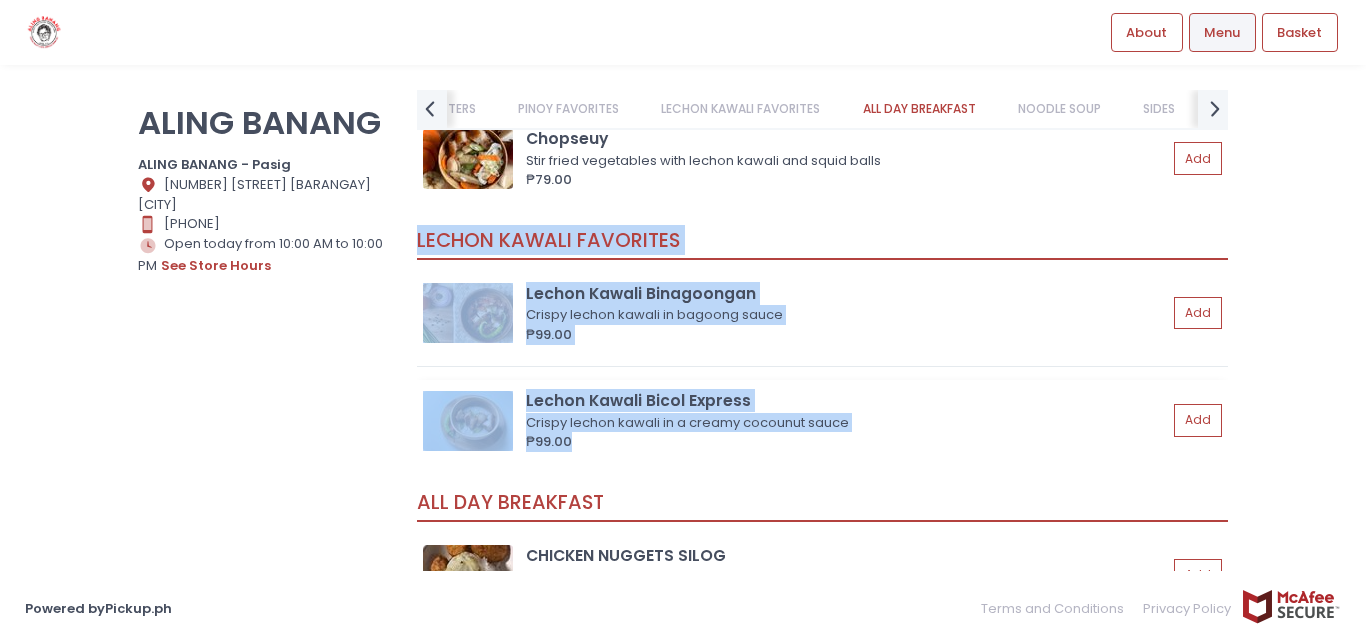 drag, startPoint x: 418, startPoint y: 236, endPoint x: 594, endPoint y: 434, distance: 264.91507 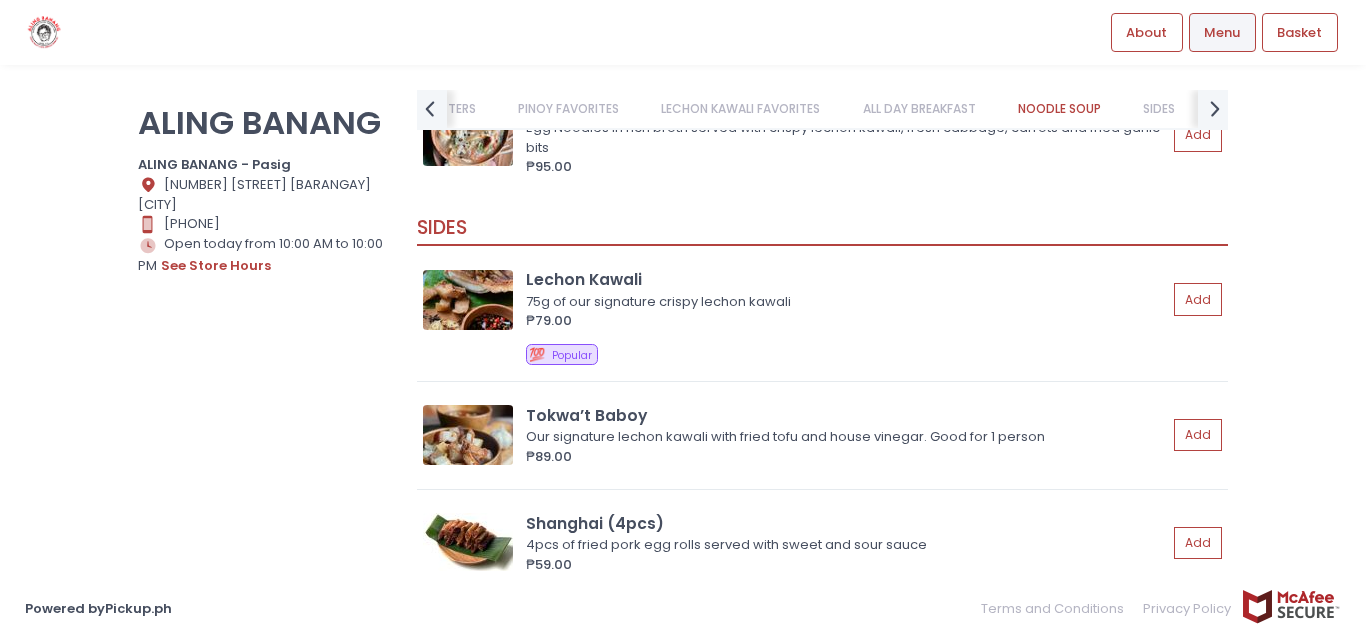 scroll, scrollTop: 3938, scrollLeft: 0, axis: vertical 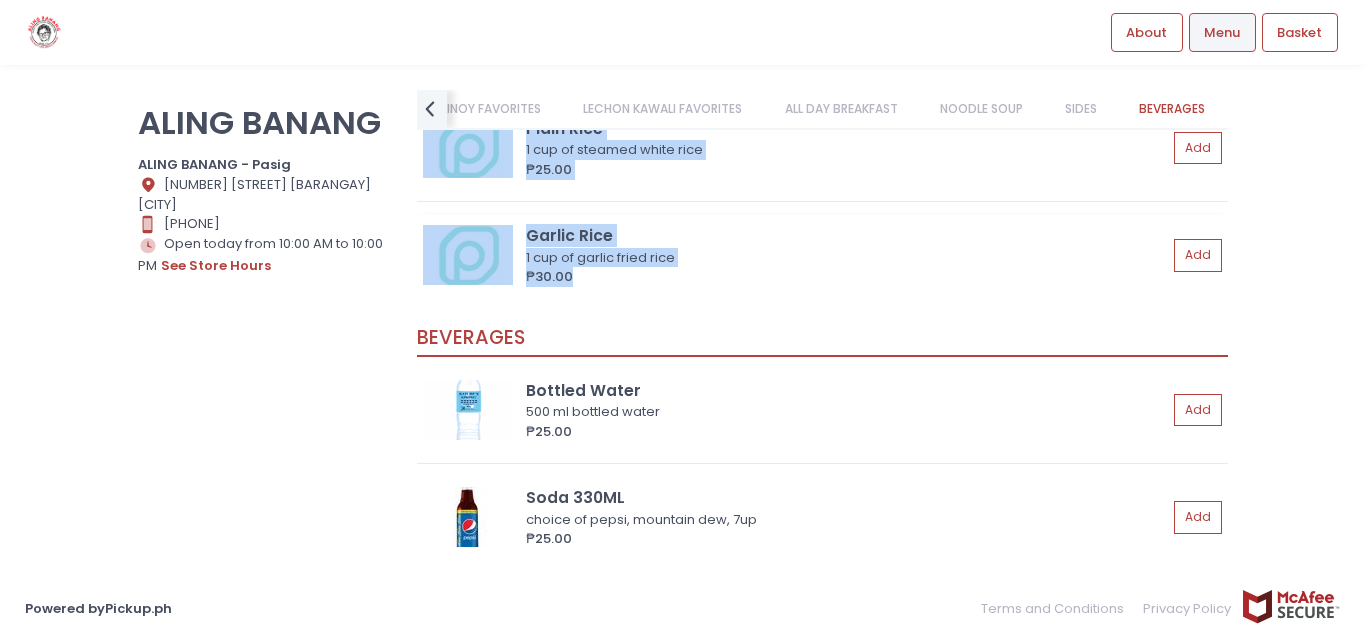 drag, startPoint x: 418, startPoint y: 230, endPoint x: 624, endPoint y: 307, distance: 219.92044 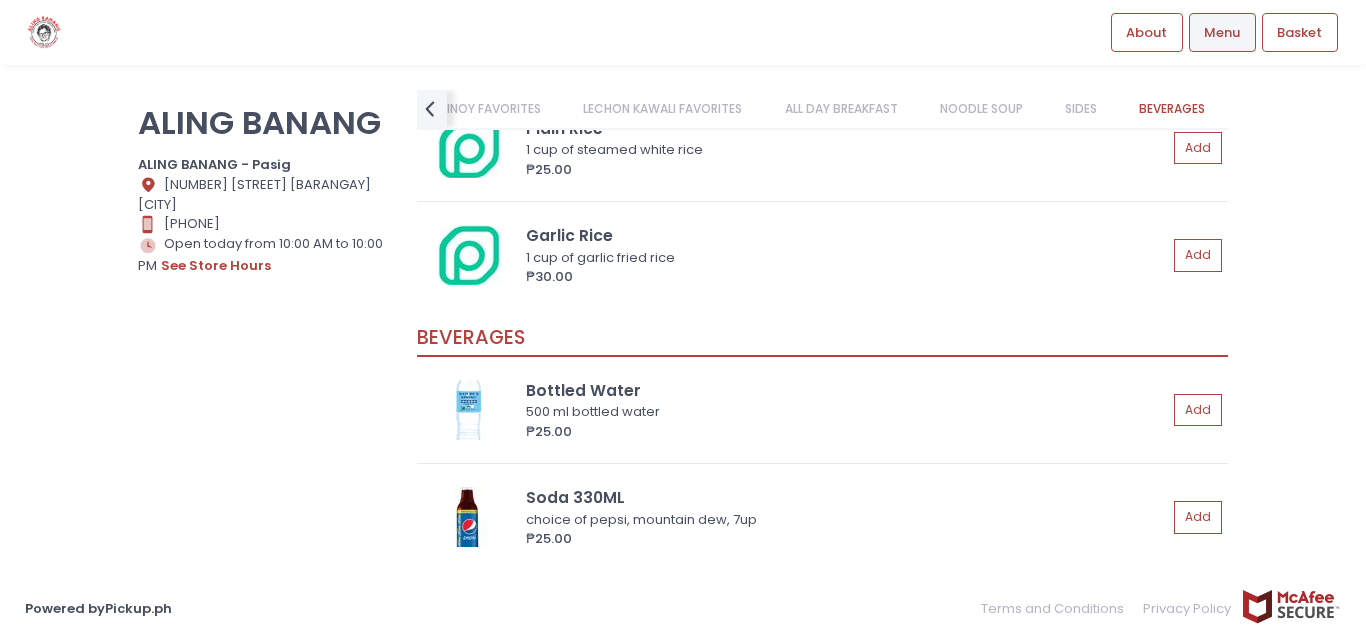 click on "ALING BANANG       ALING BANANG - [CITY]   Location Created with Sketch.     [NUMBER] [STREET] [BARANGAY] [CITY]     Contact Number Created with Sketch.   [PHONE] Store Hours Created with Sketch.     Open today from  10:00 AM to 10:00 PM    see store hours" at bounding box center [265, 310] 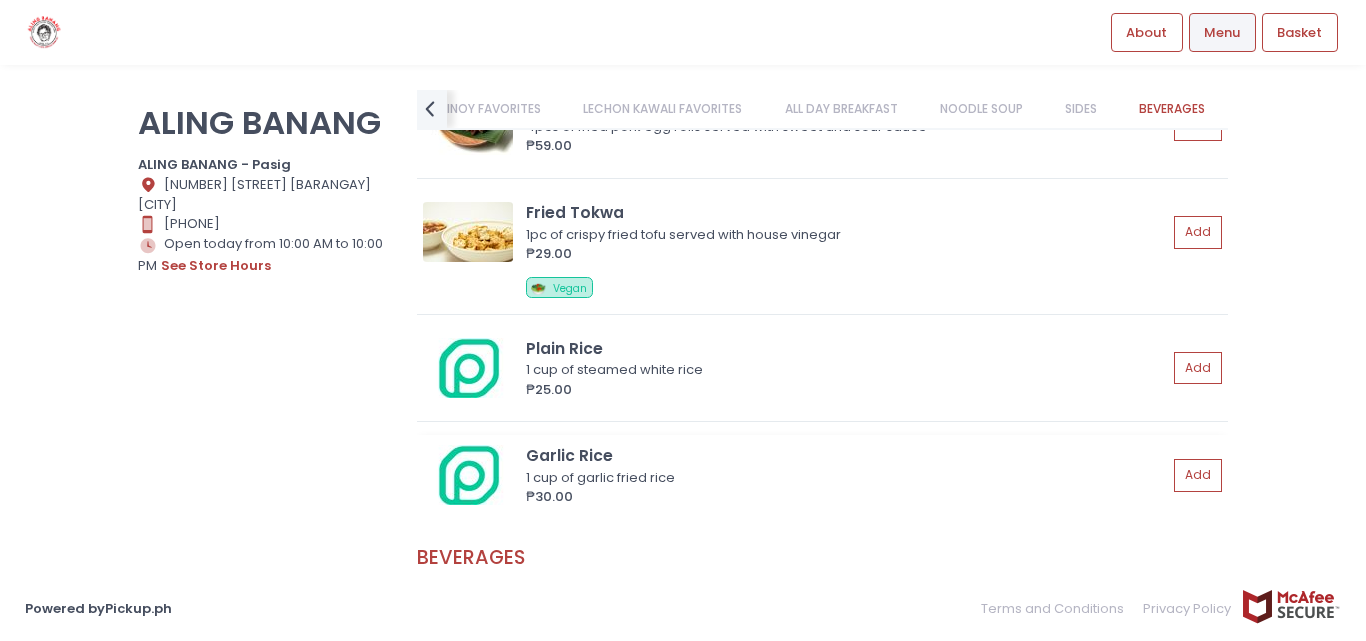 scroll, scrollTop: 4581, scrollLeft: 0, axis: vertical 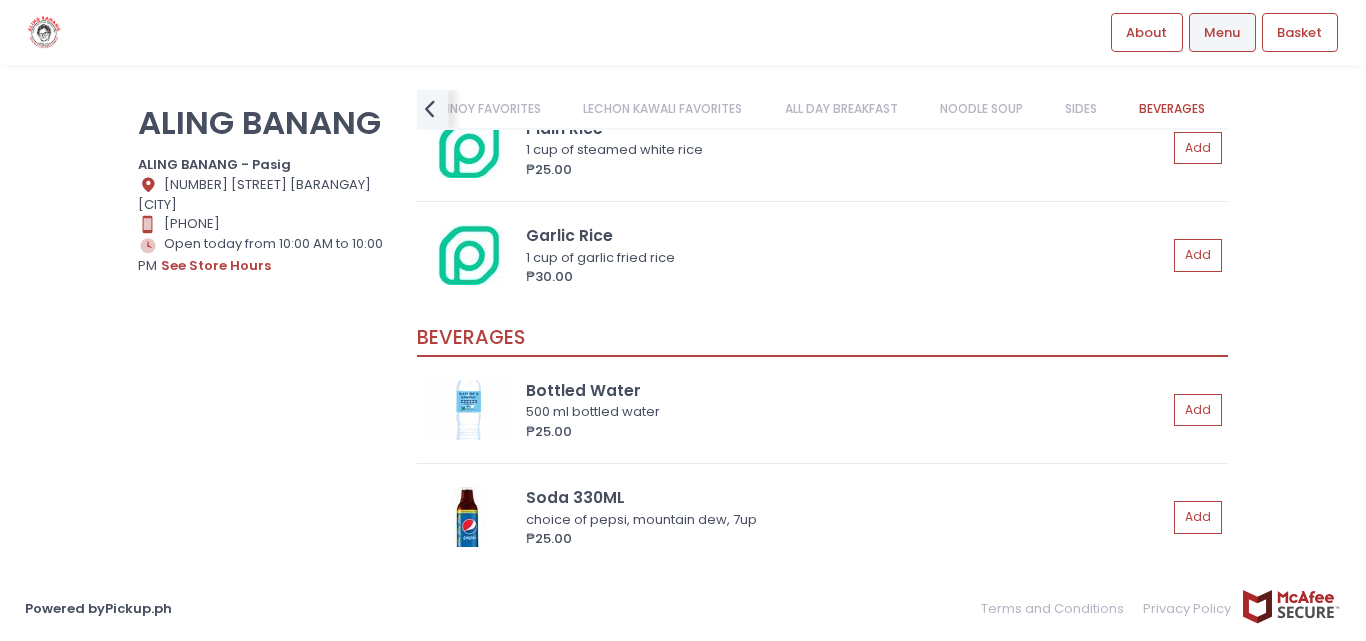 click on "prev Created with Sketch." 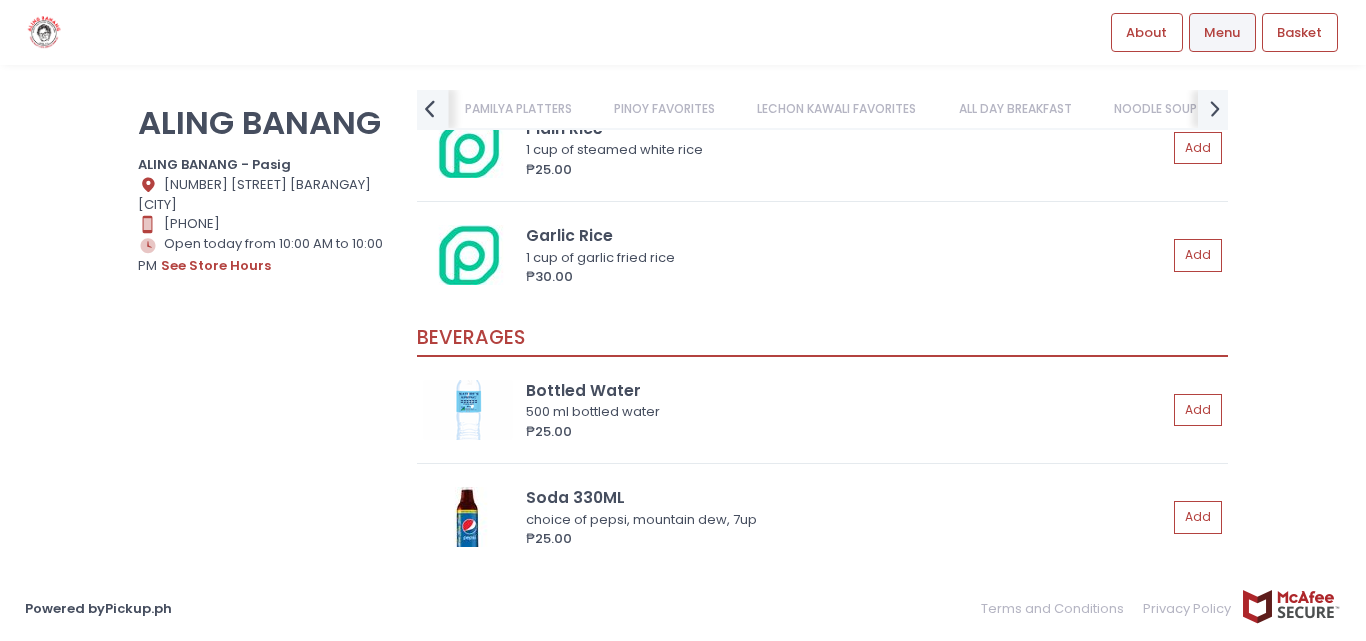 click on "prev Created with Sketch." 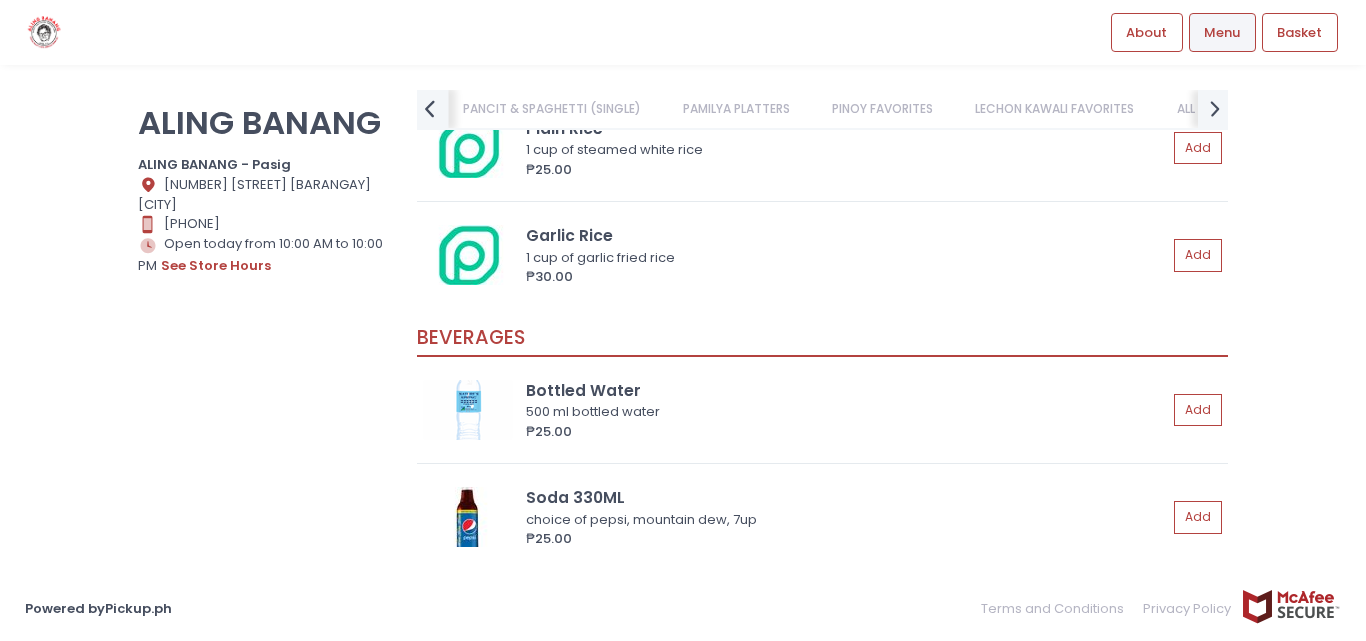 scroll, scrollTop: 0, scrollLeft: 214, axis: horizontal 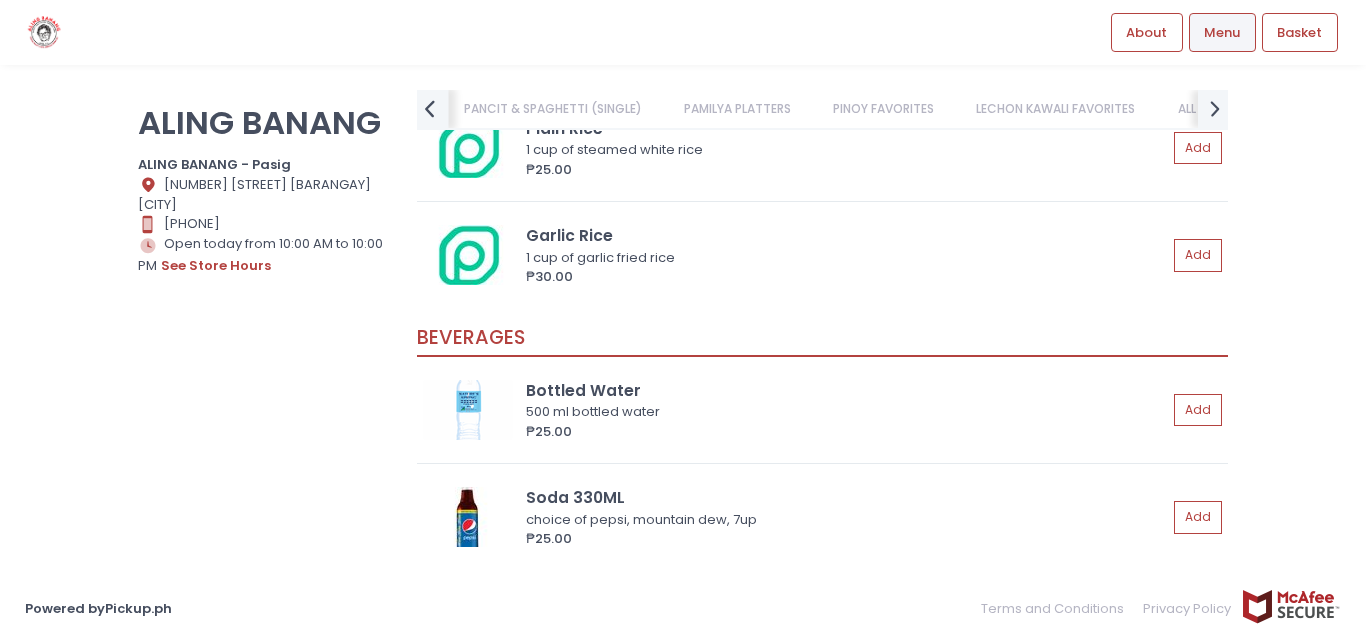 click 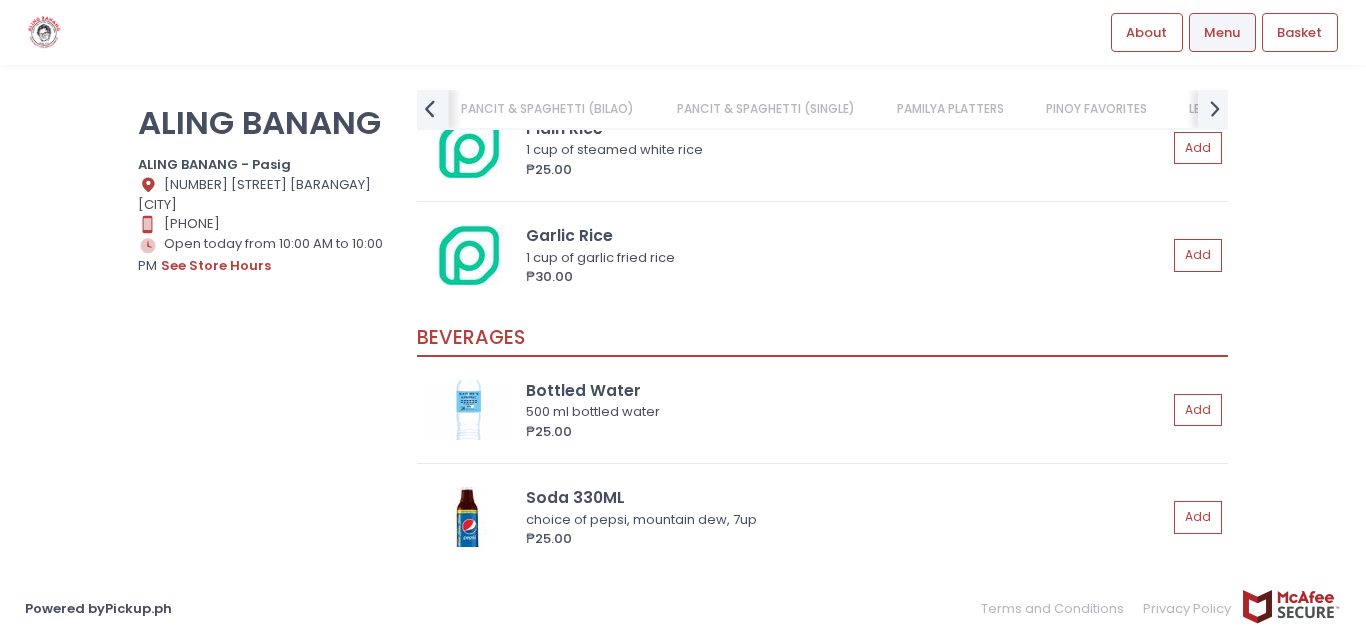 scroll, scrollTop: 0, scrollLeft: 0, axis: both 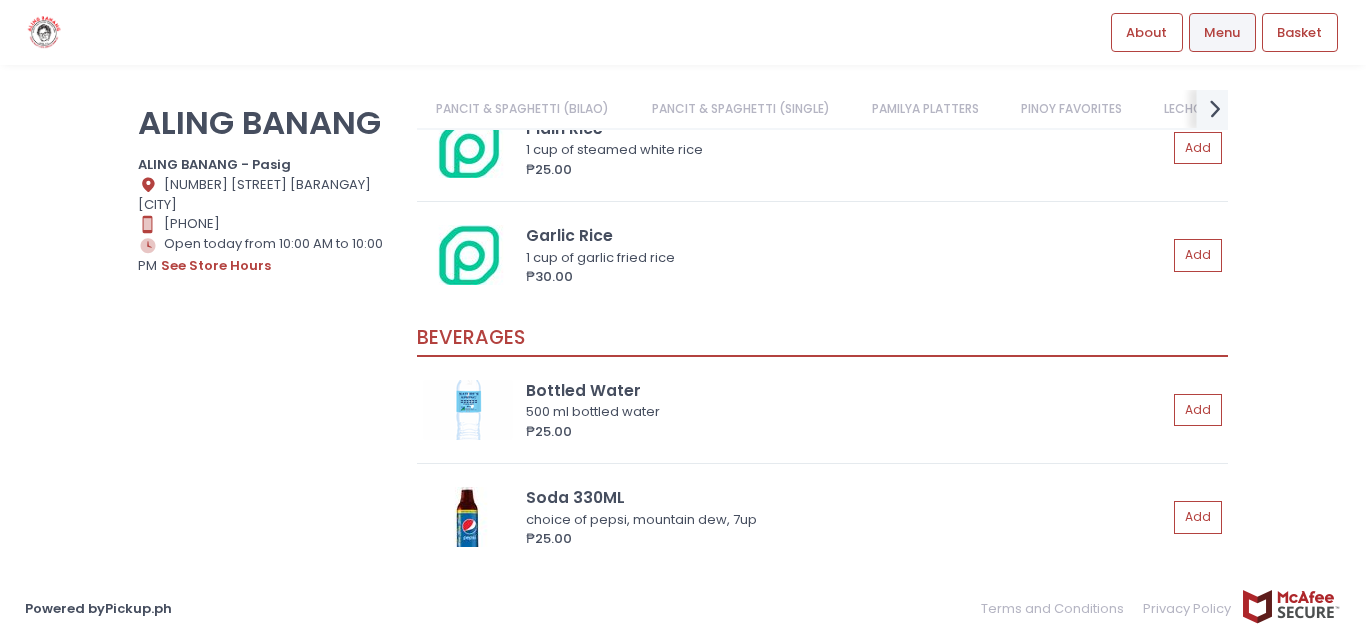 click on "next Created with Sketch." 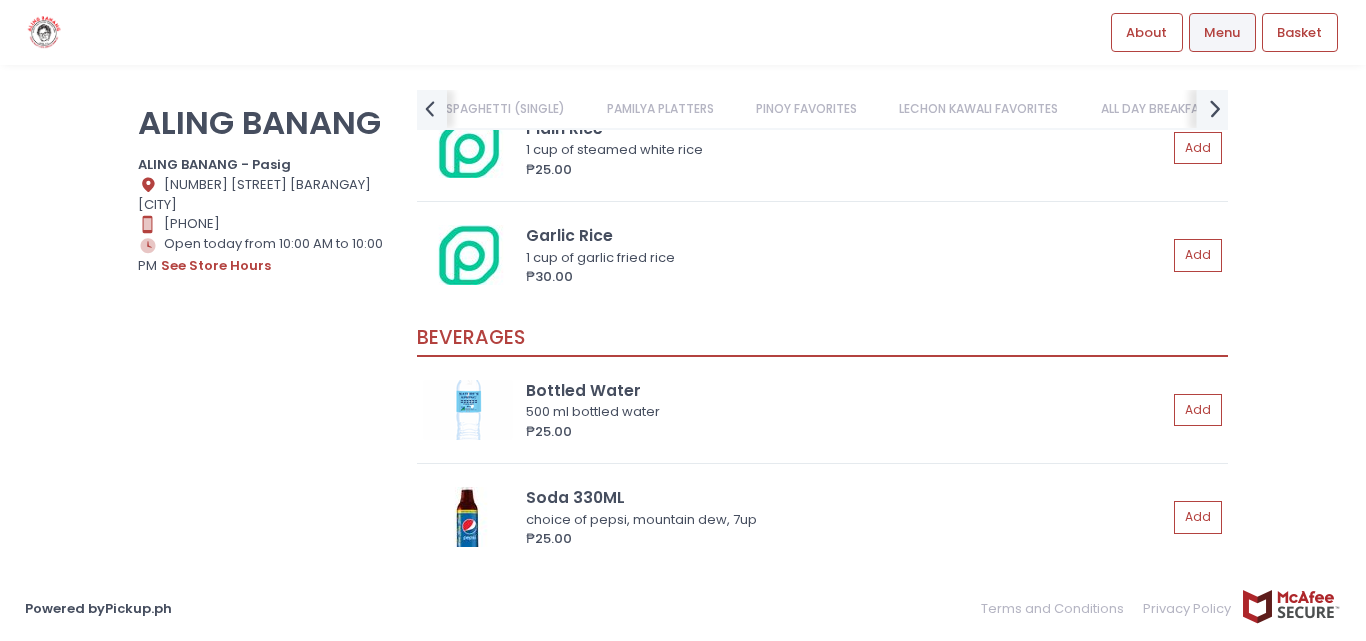 click on "next Created with Sketch." 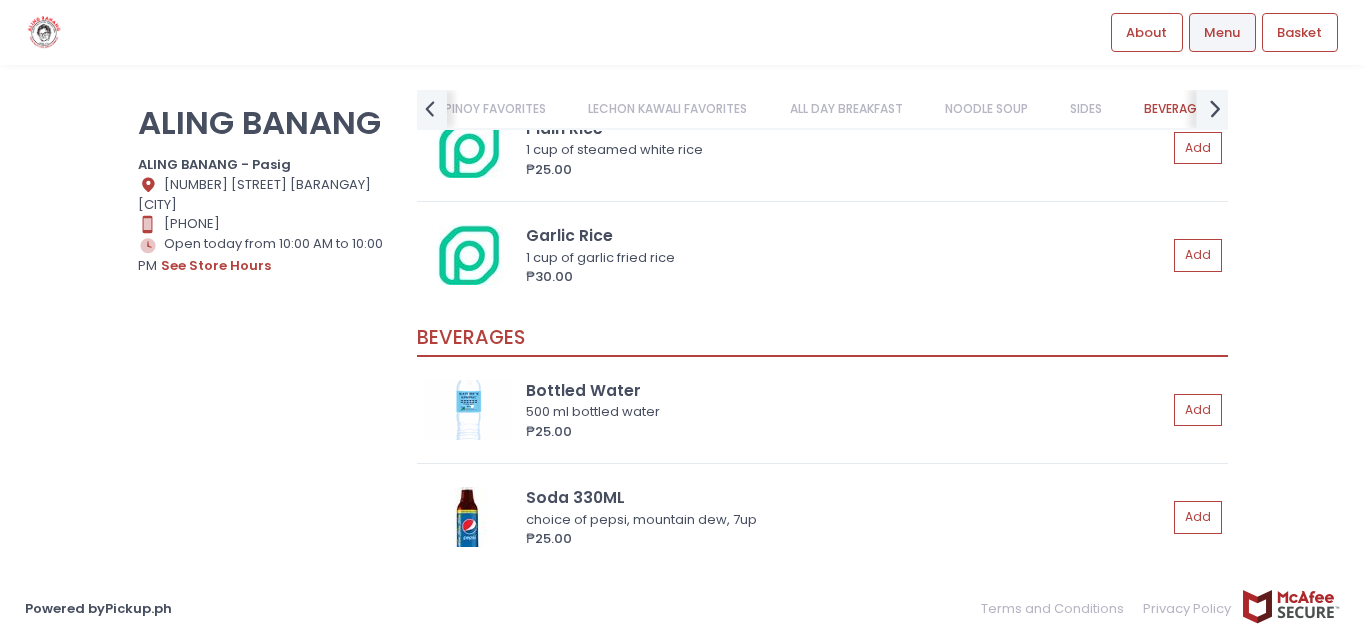 click on "PANCIT & SPAGHETTI (BILAO) PANCIT & SPAGHETTI (SINGLE) PAMILYA PLATTERS PINOY FAVORITES LECHON KAWALI FAVORITES ALL DAY BREAKFAST NOODLE SOUP SIDES BEVERAGES prev Created with Sketch. next Created with Sketch." at bounding box center (822, 110) 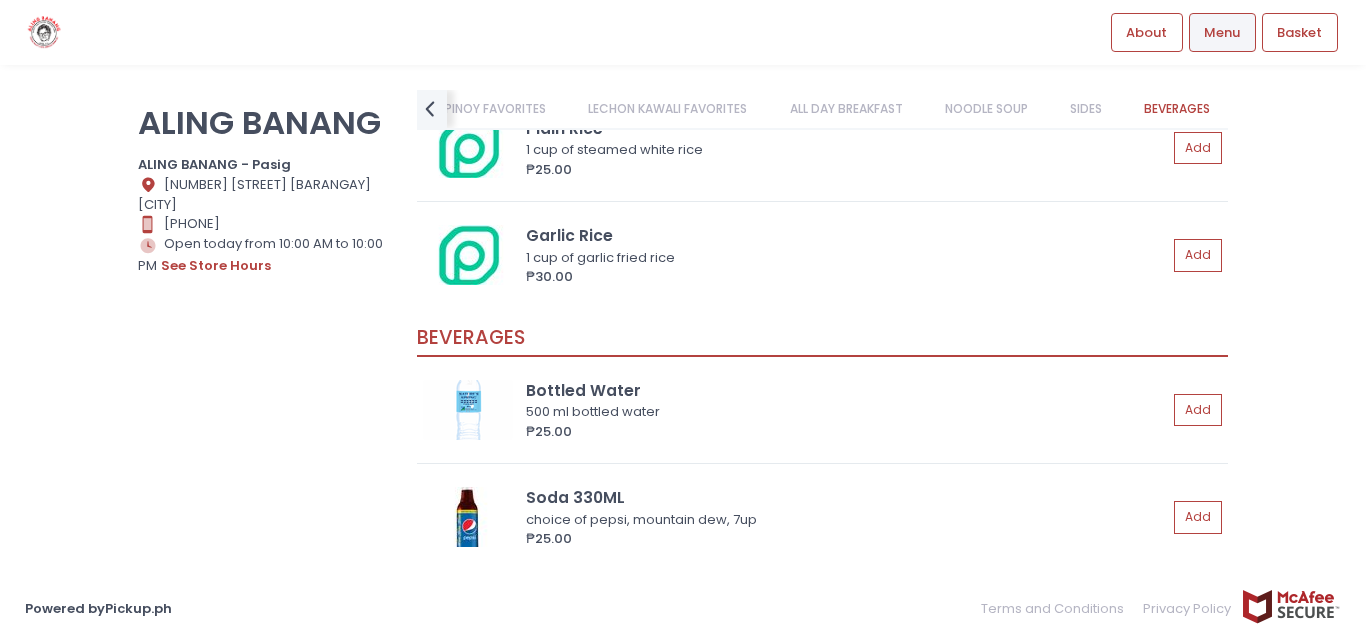 scroll, scrollTop: 0, scrollLeft: 615, axis: horizontal 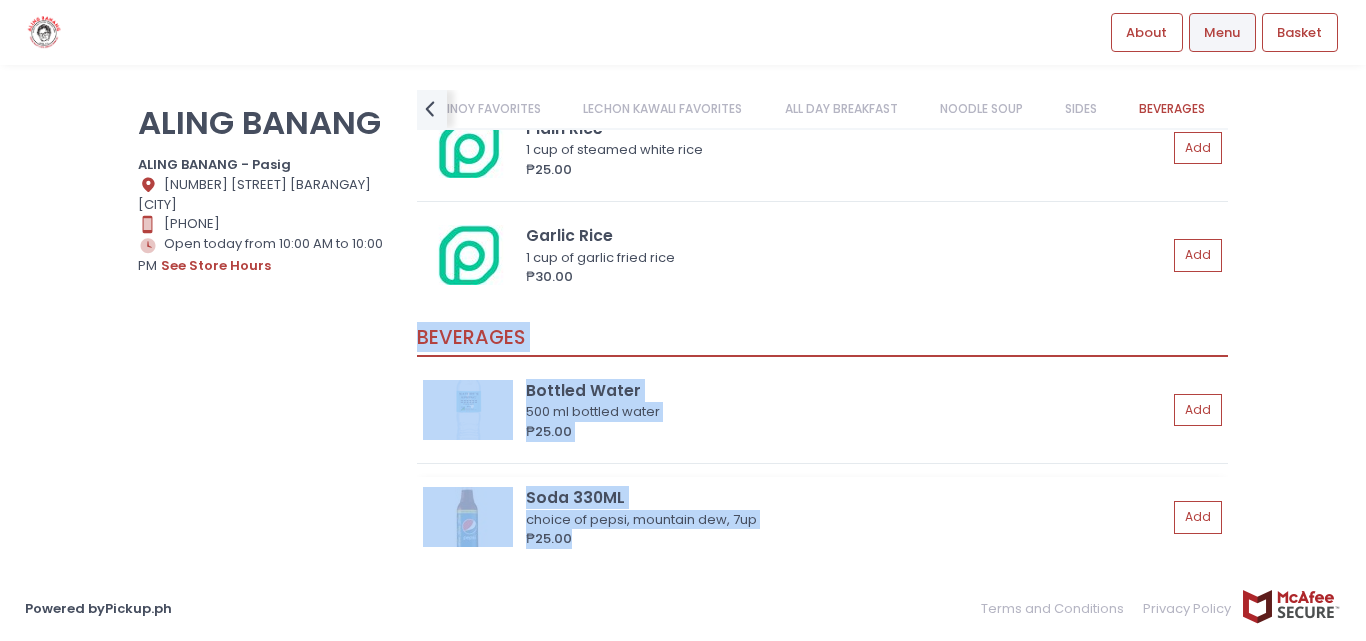drag, startPoint x: 416, startPoint y: 335, endPoint x: 627, endPoint y: 553, distance: 303.3892 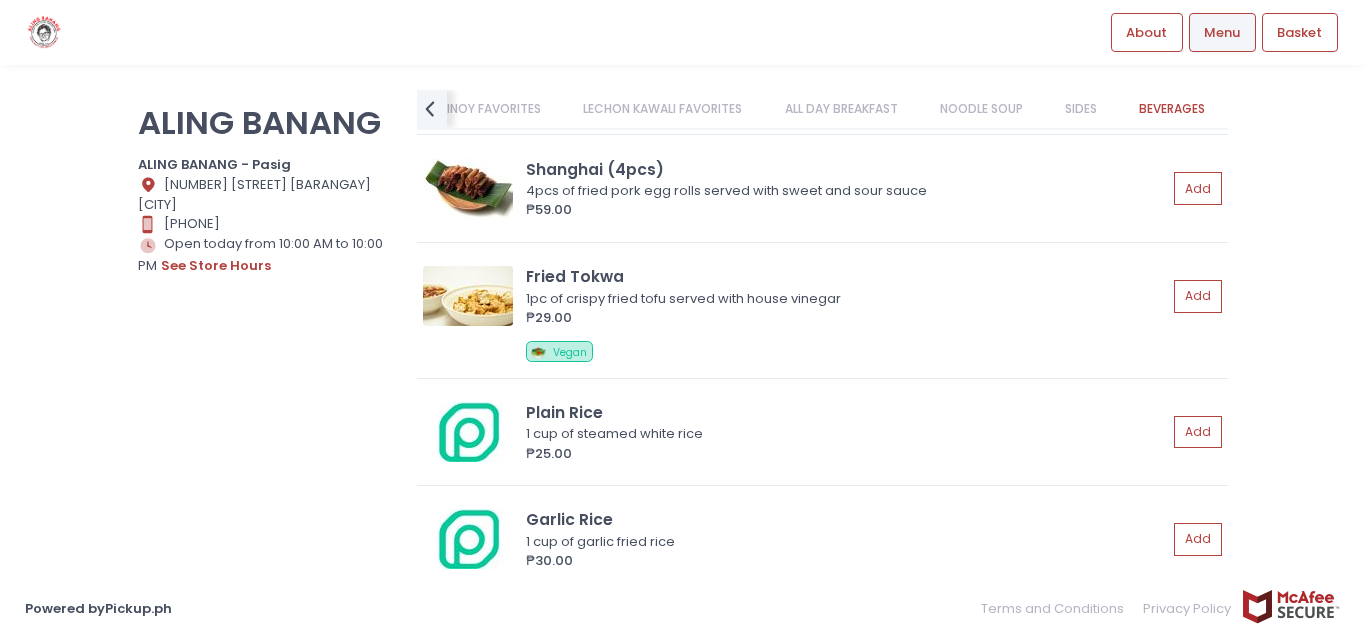 scroll, scrollTop: 4243, scrollLeft: 0, axis: vertical 